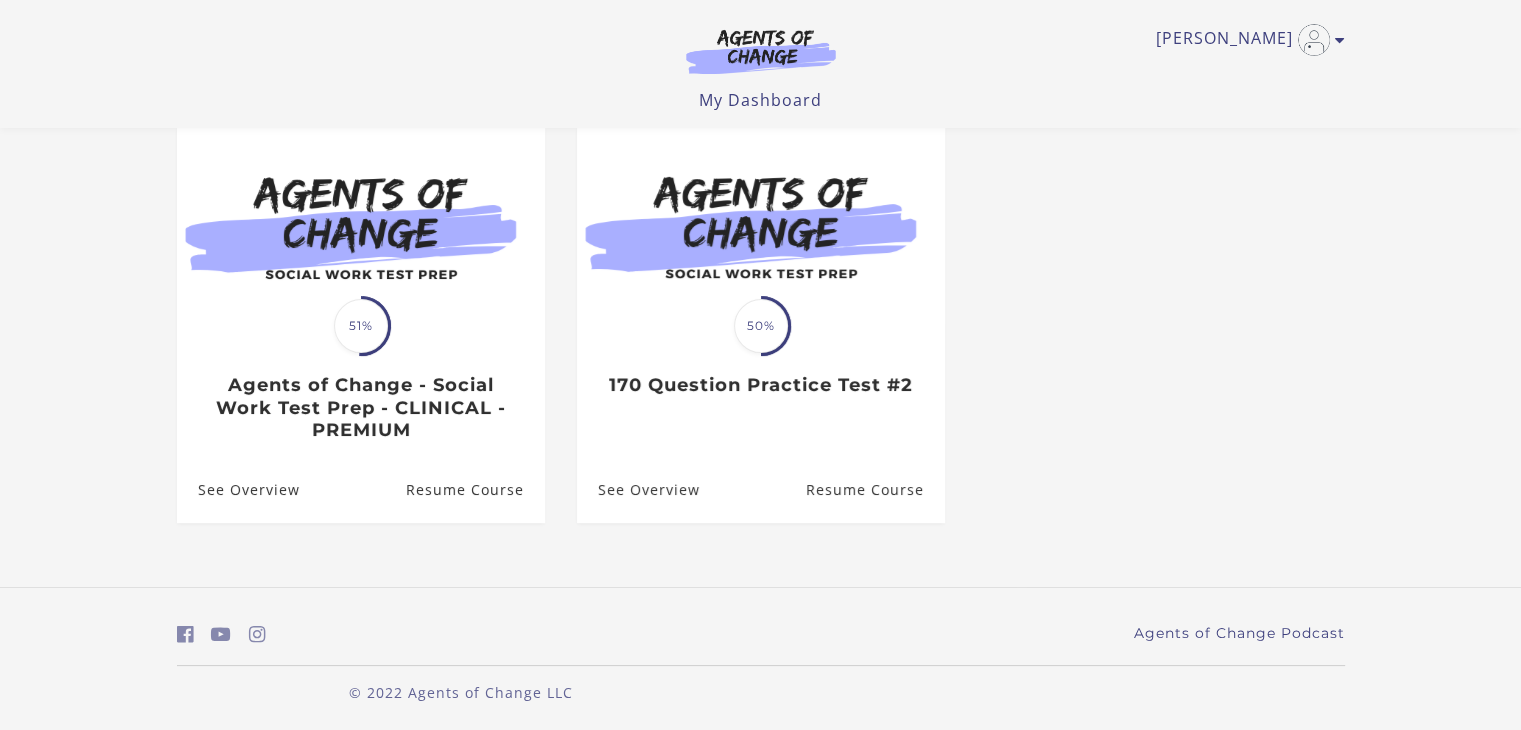 scroll, scrollTop: 0, scrollLeft: 0, axis: both 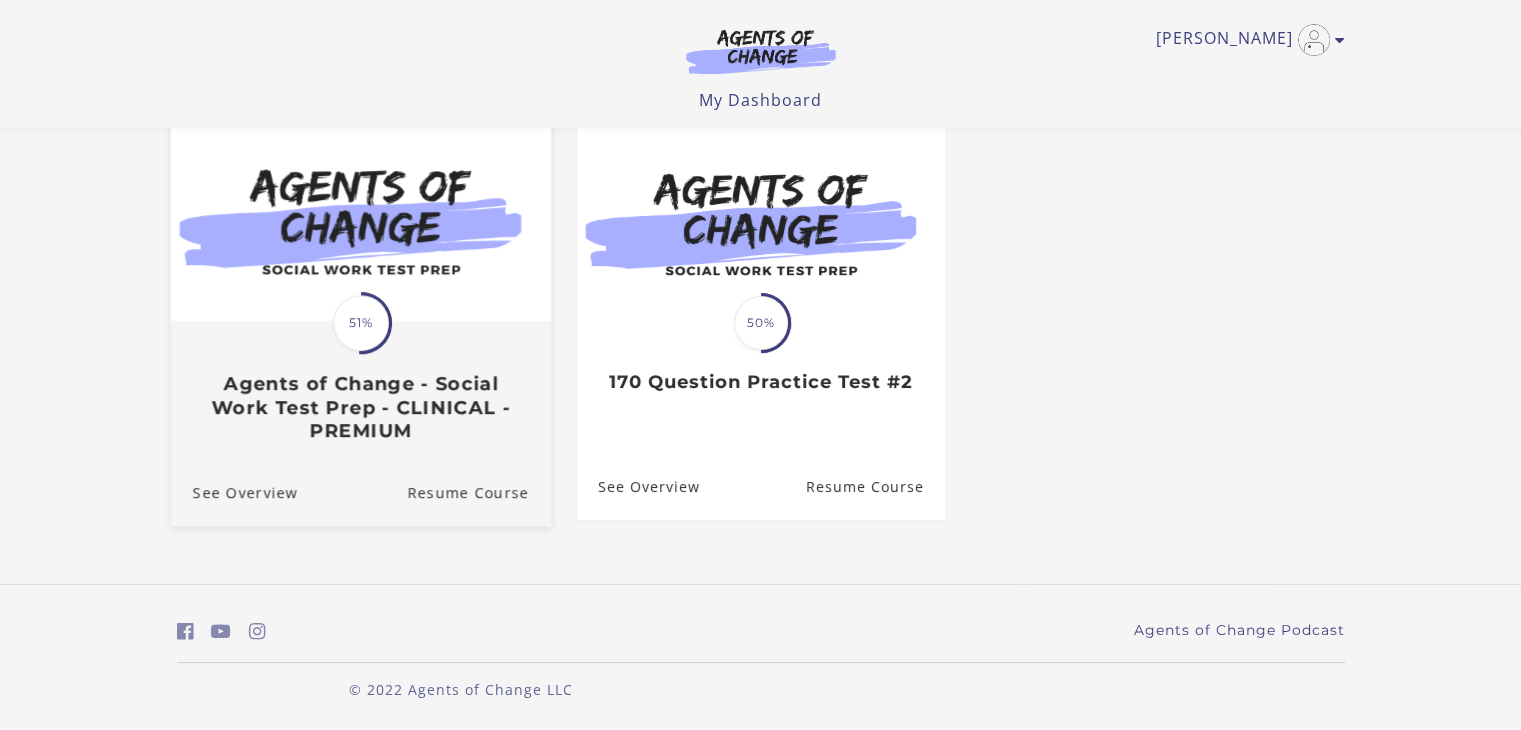 click on "Agents of Change - Social Work Test Prep - CLINICAL - PREMIUM" at bounding box center (360, 408) 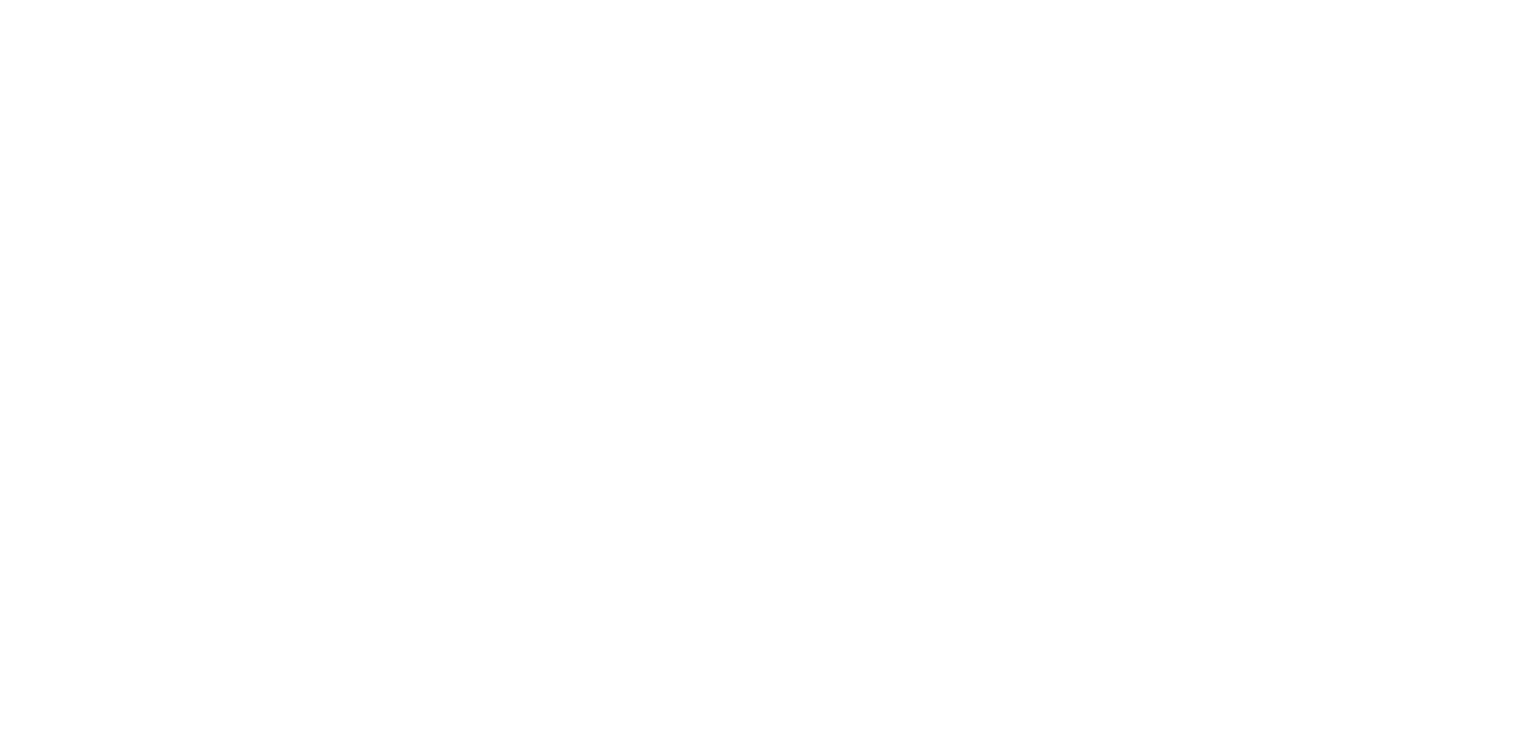scroll, scrollTop: 0, scrollLeft: 0, axis: both 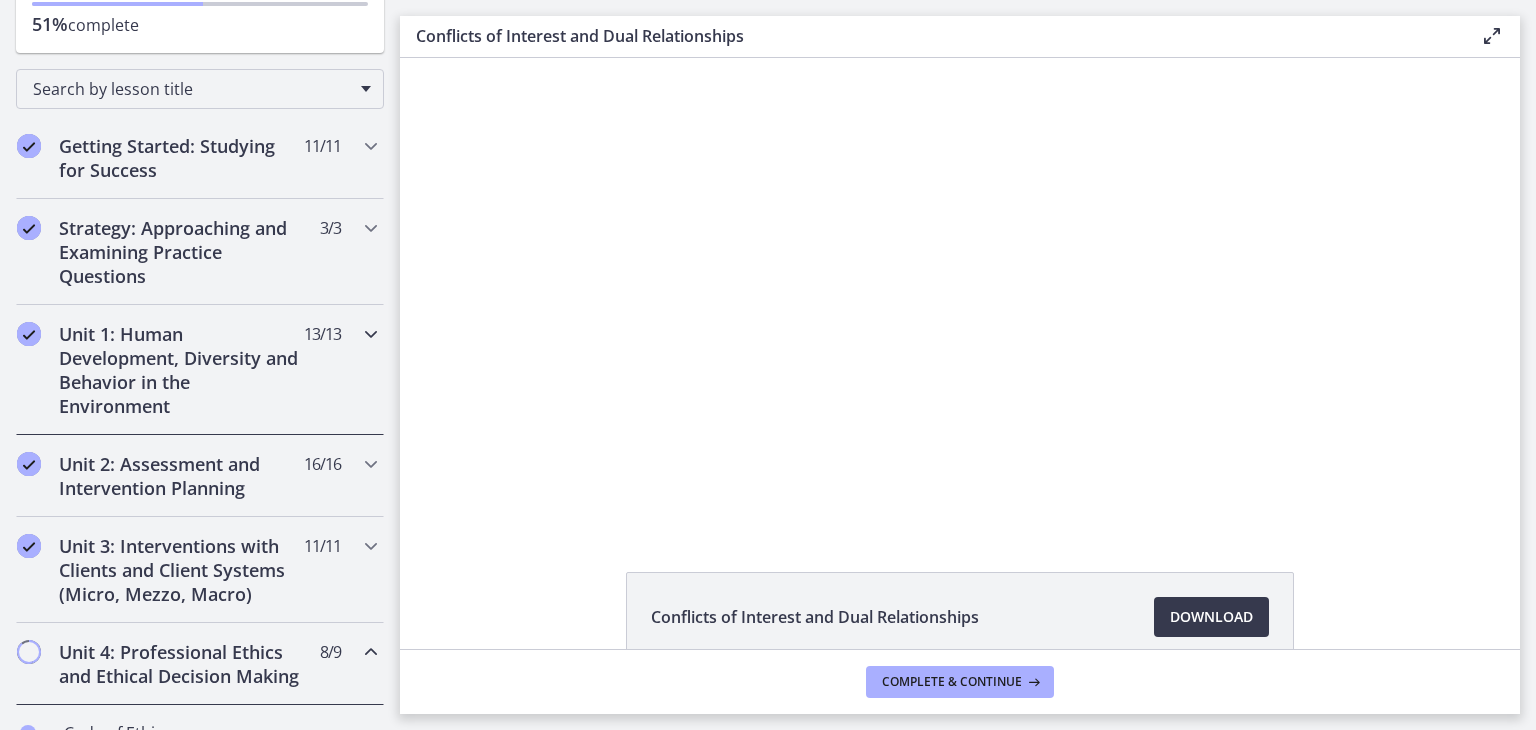 click on "Unit 1: Human Development, Diversity and Behavior in the Environment
13  /  13
Completed" at bounding box center (200, 370) 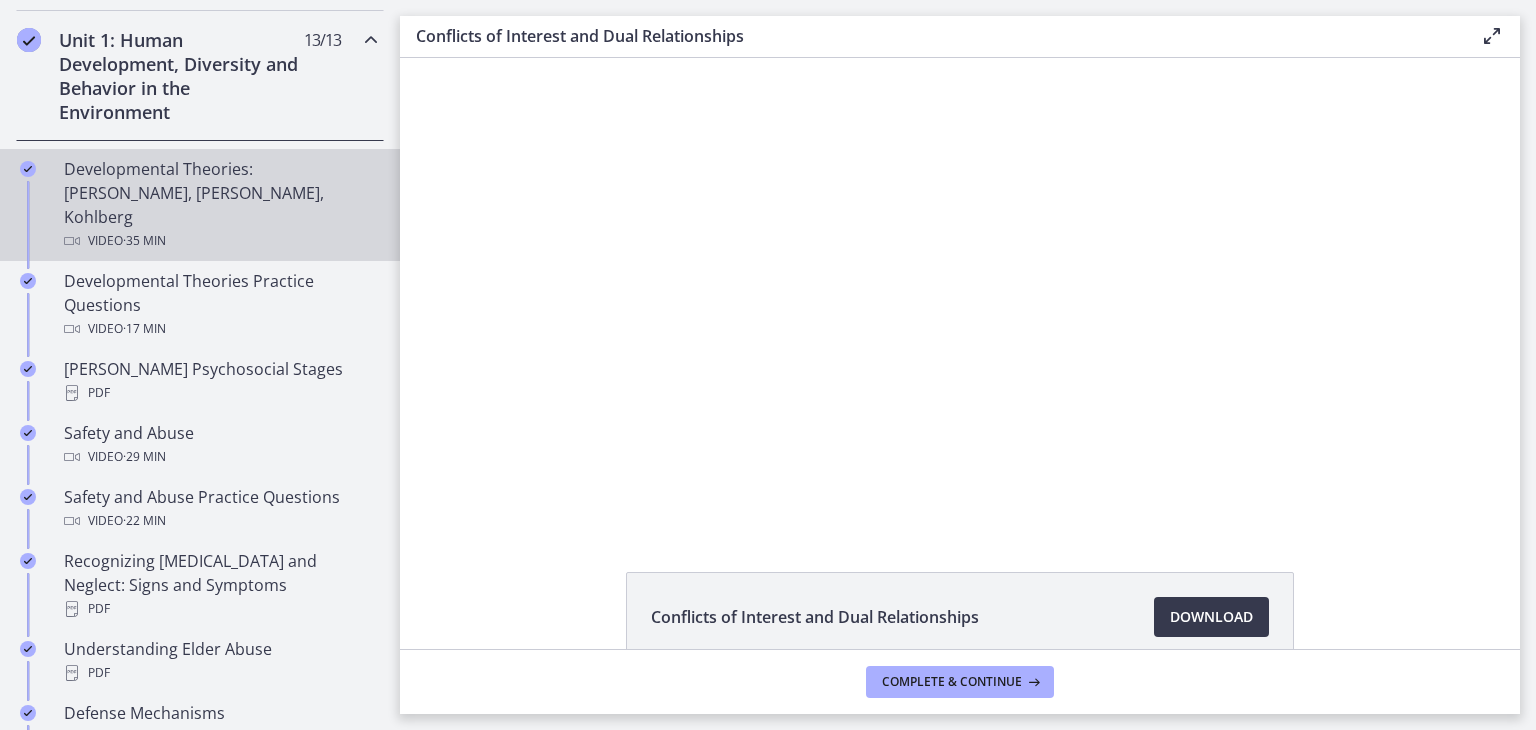 scroll, scrollTop: 560, scrollLeft: 0, axis: vertical 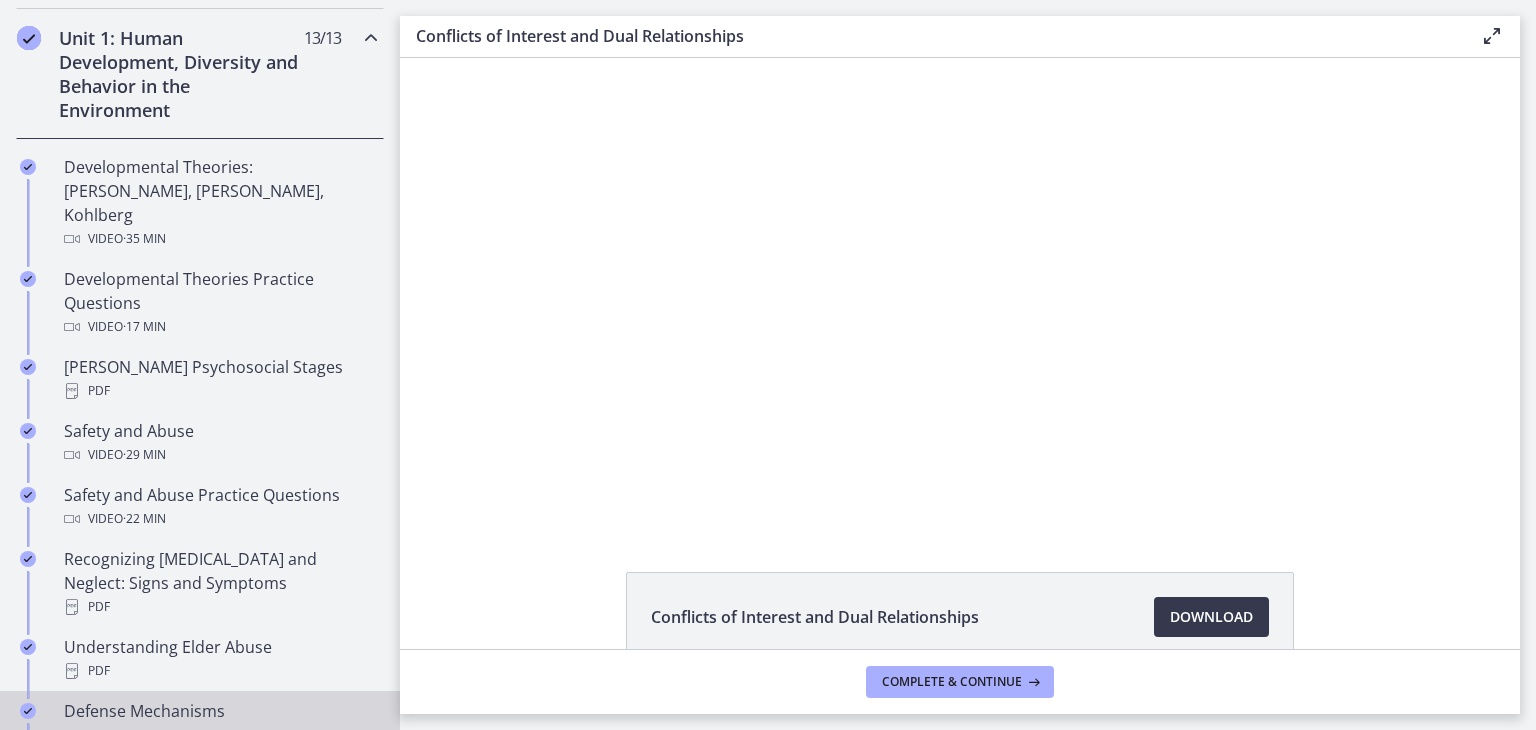 click on "Defense Mechanisms
Video
·  18 min" at bounding box center (220, 723) 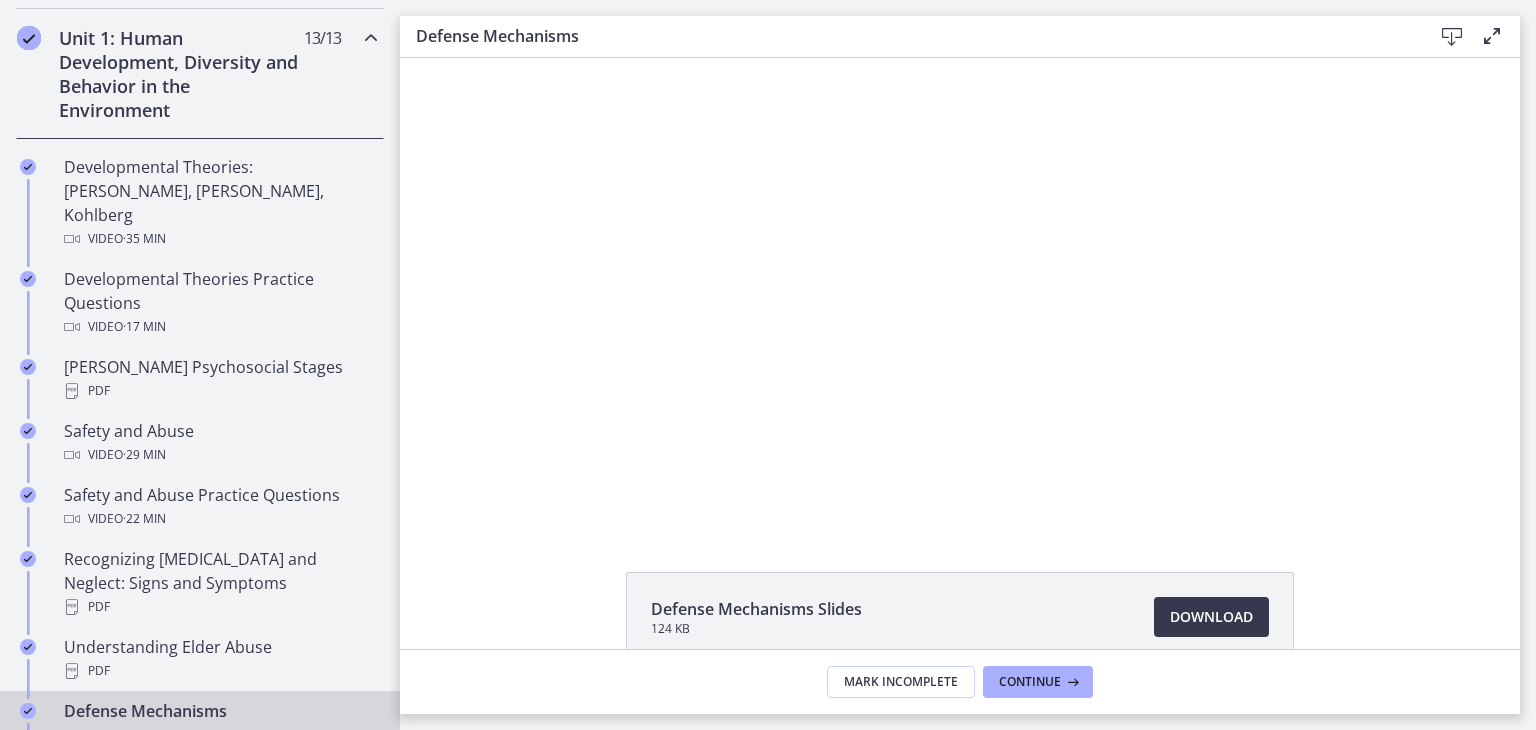 scroll, scrollTop: 0, scrollLeft: 0, axis: both 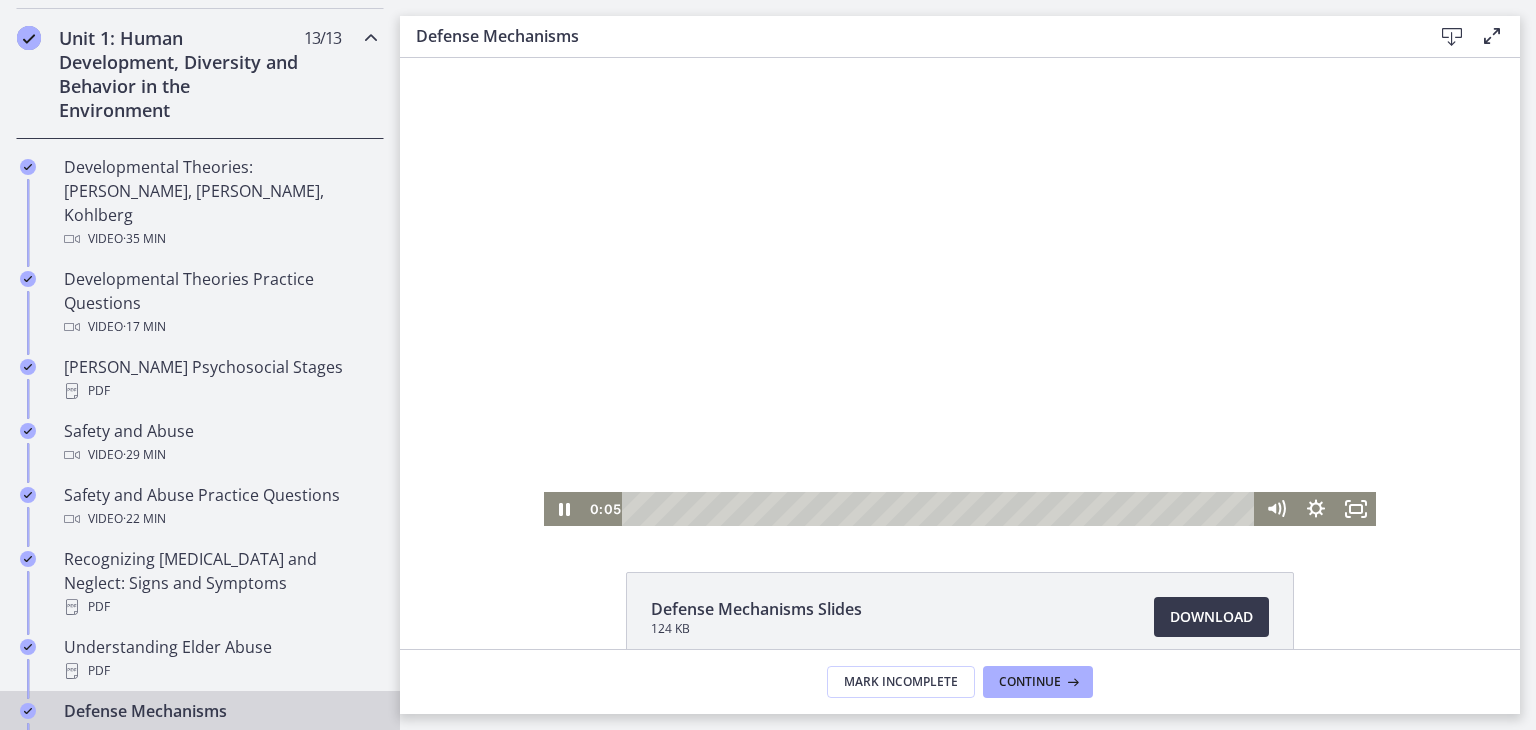 click at bounding box center [941, 509] 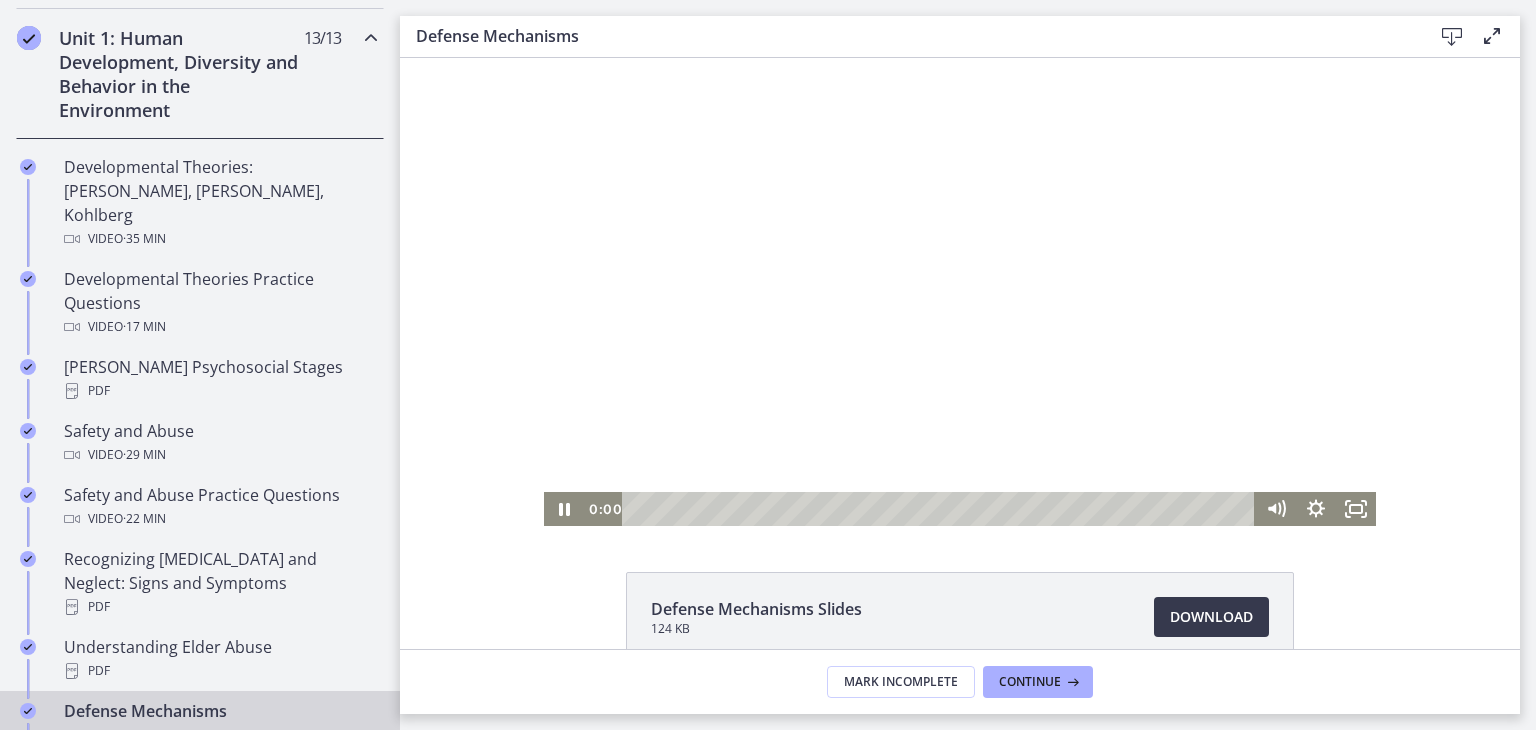 drag, startPoint x: 952, startPoint y: 507, endPoint x: 602, endPoint y: 532, distance: 350.89172 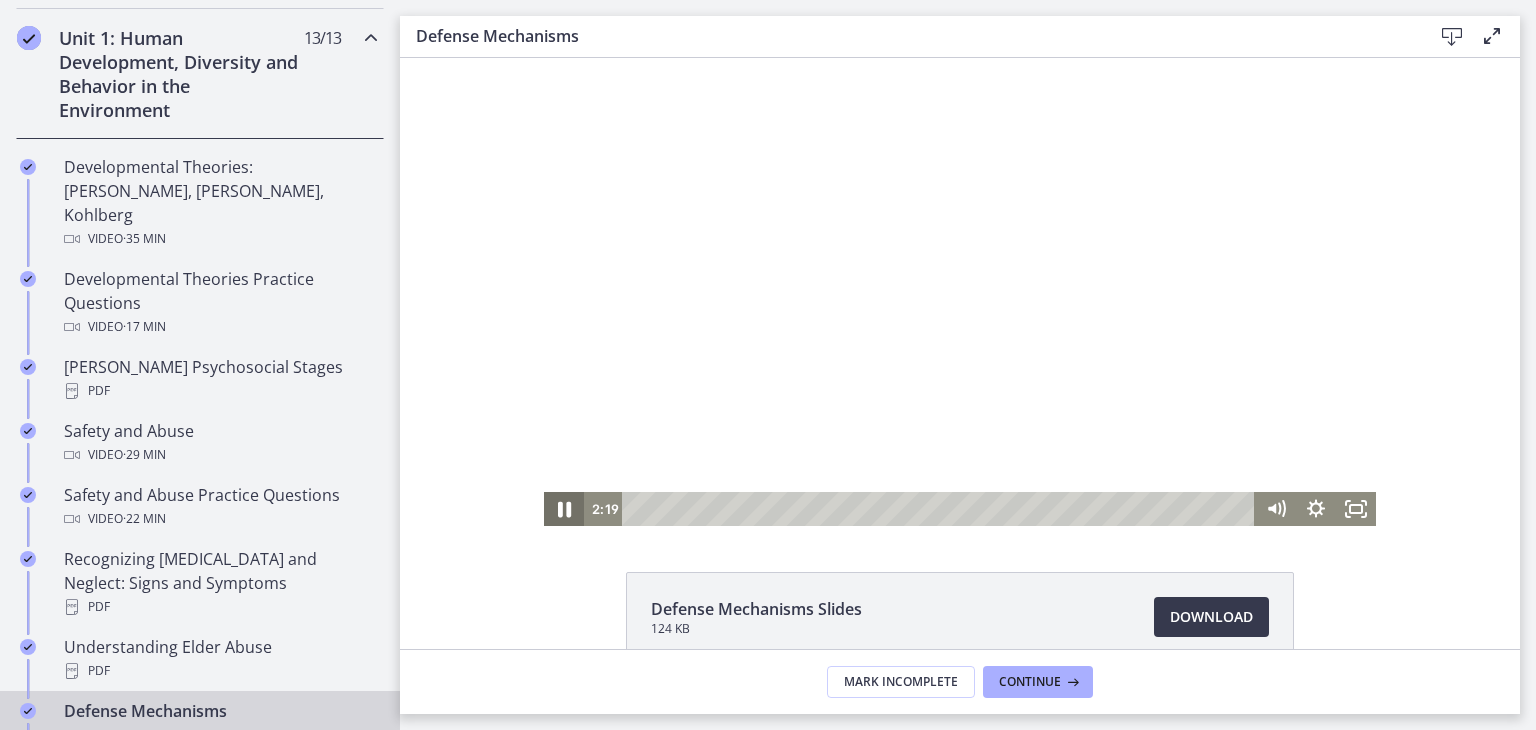 click 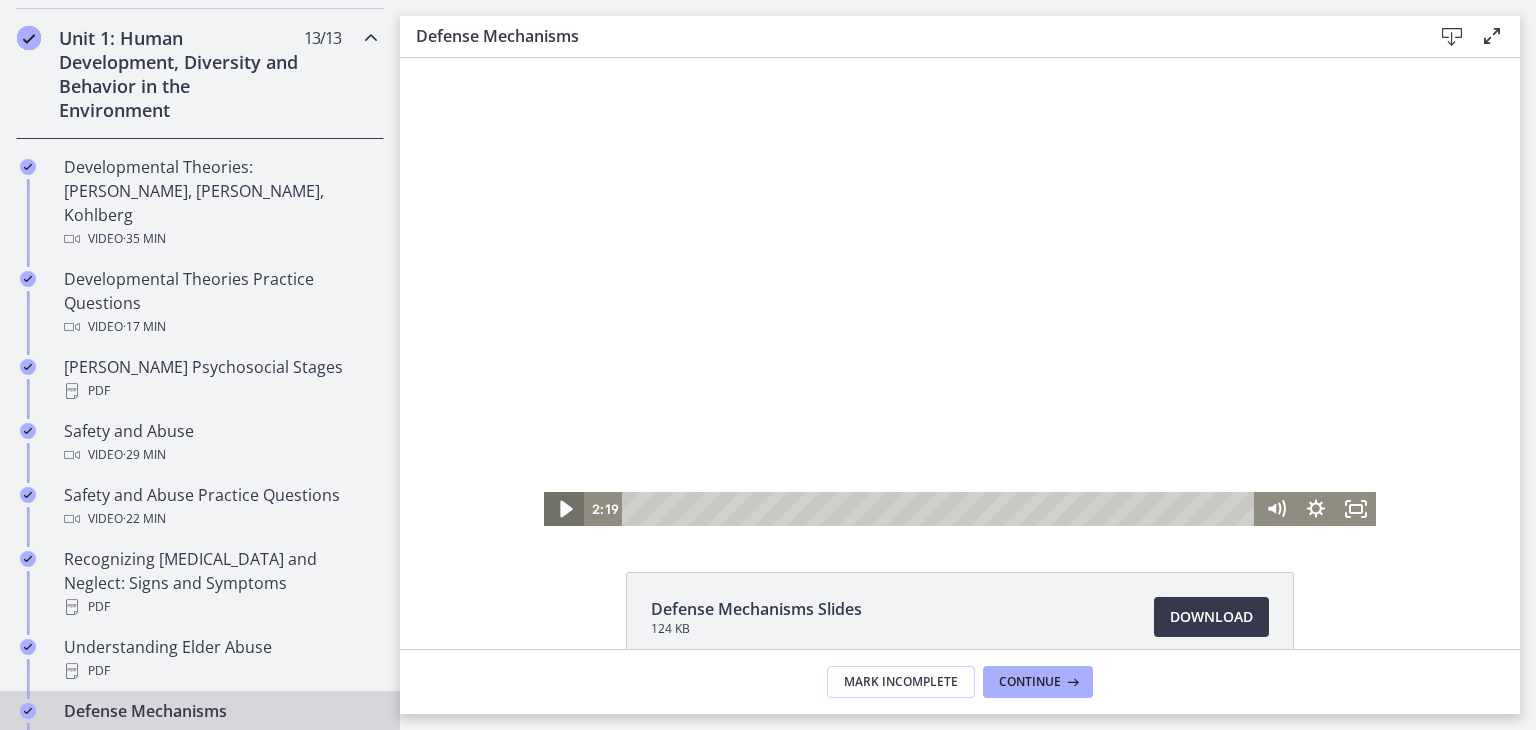 click 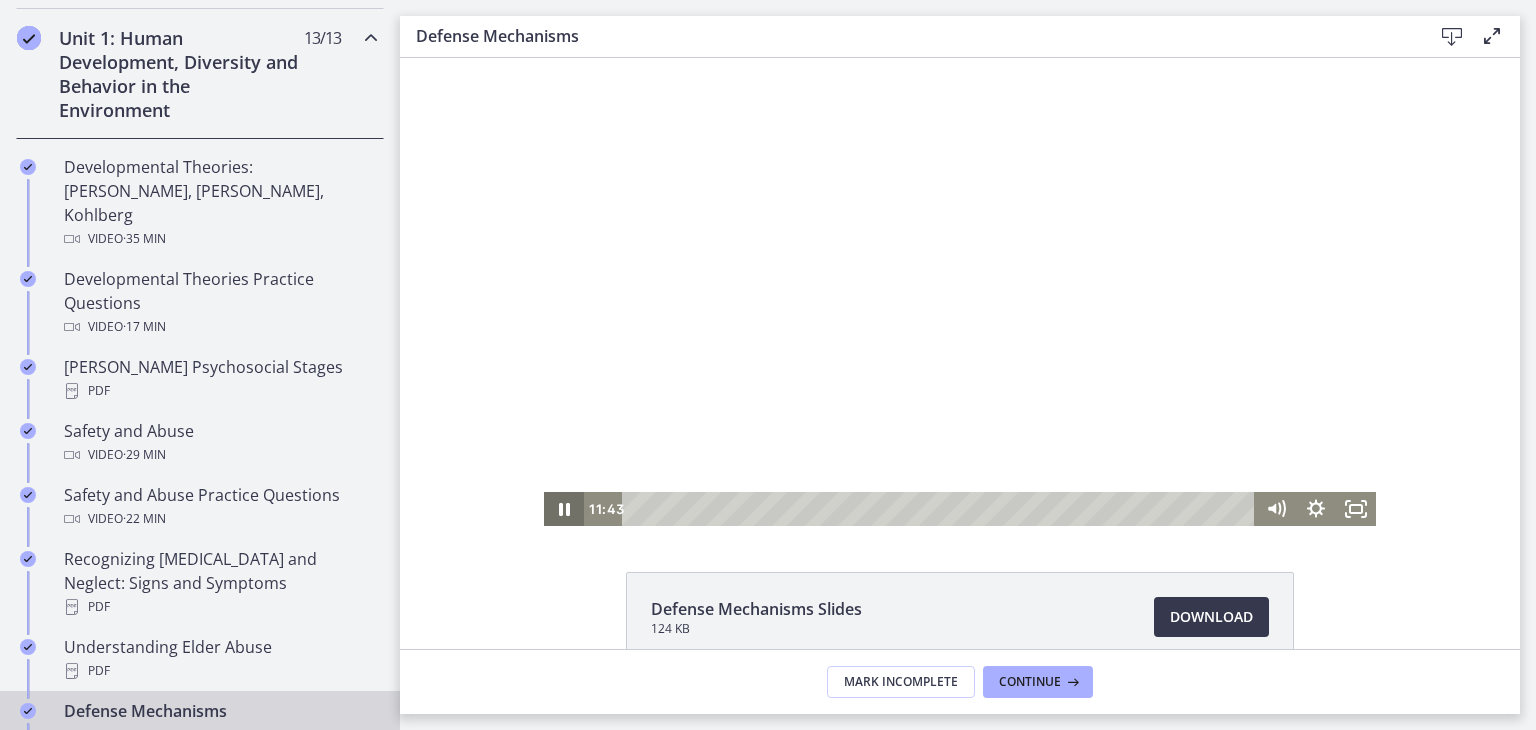 click 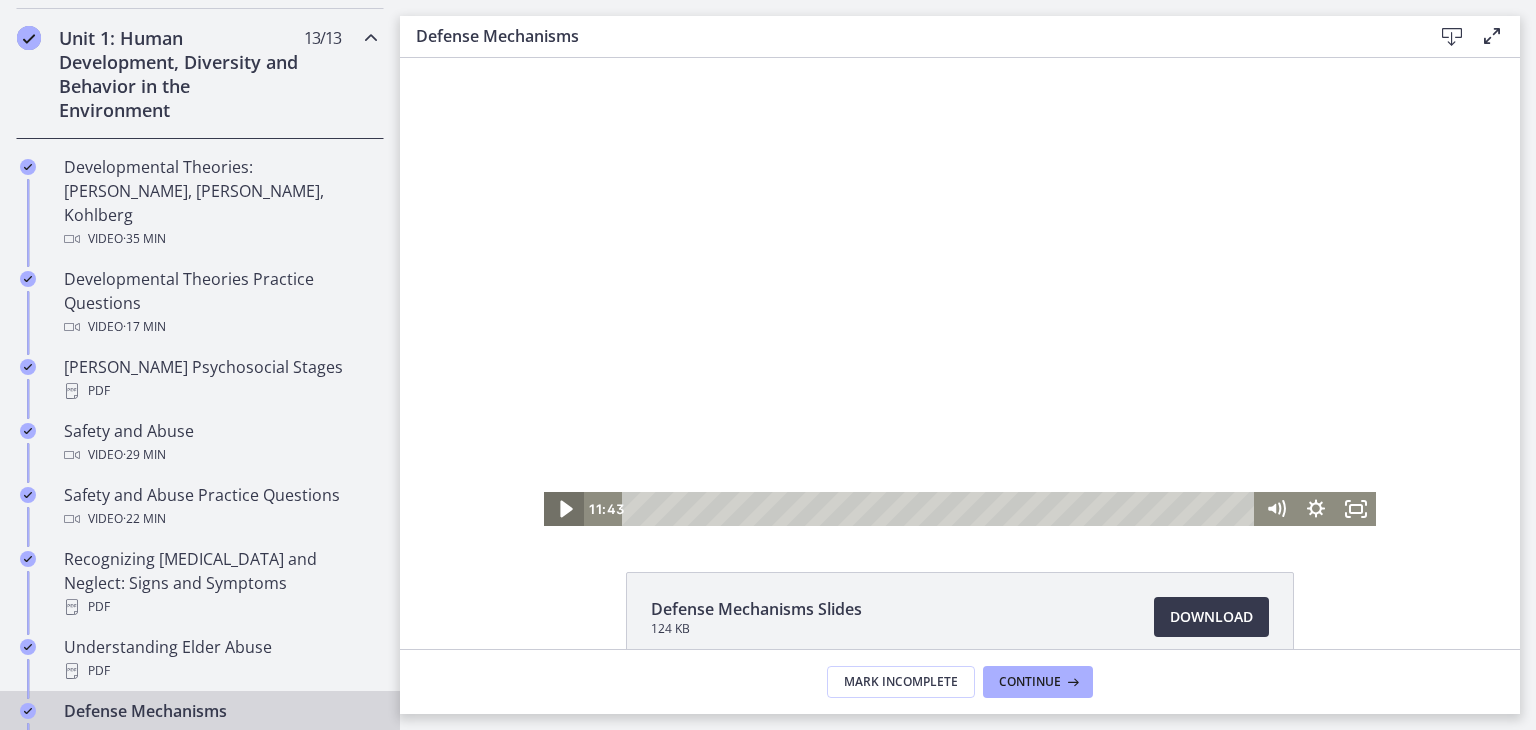 click 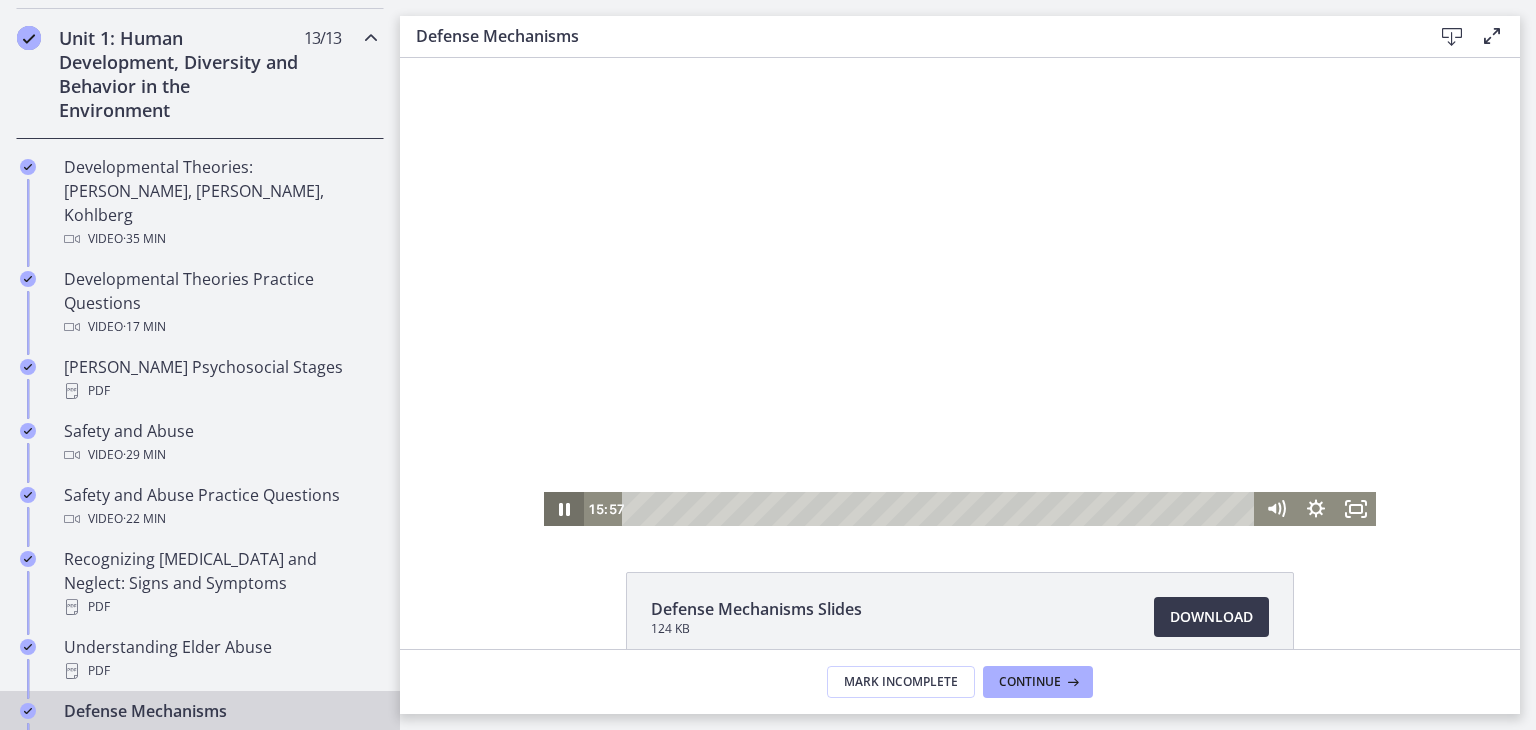 click 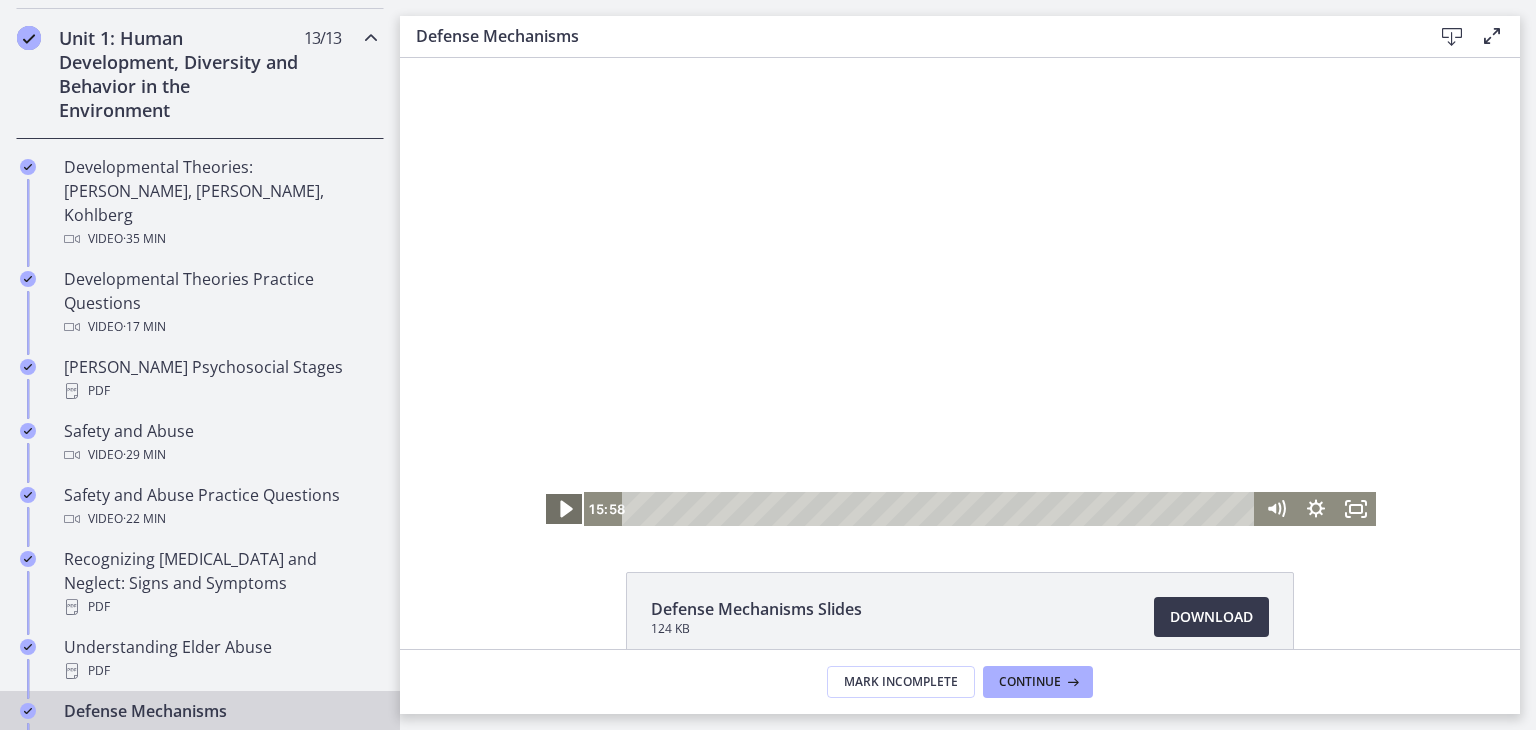 click 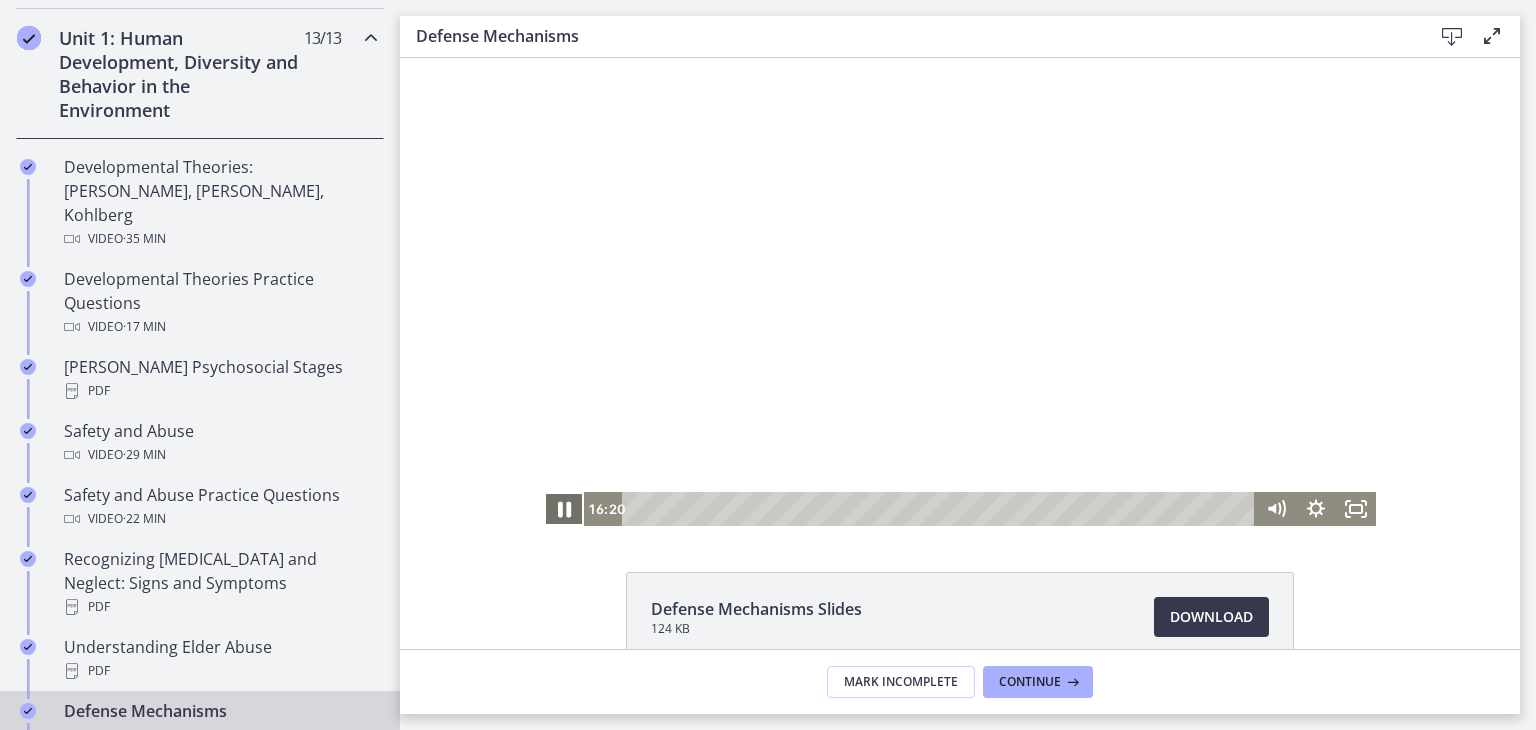 click 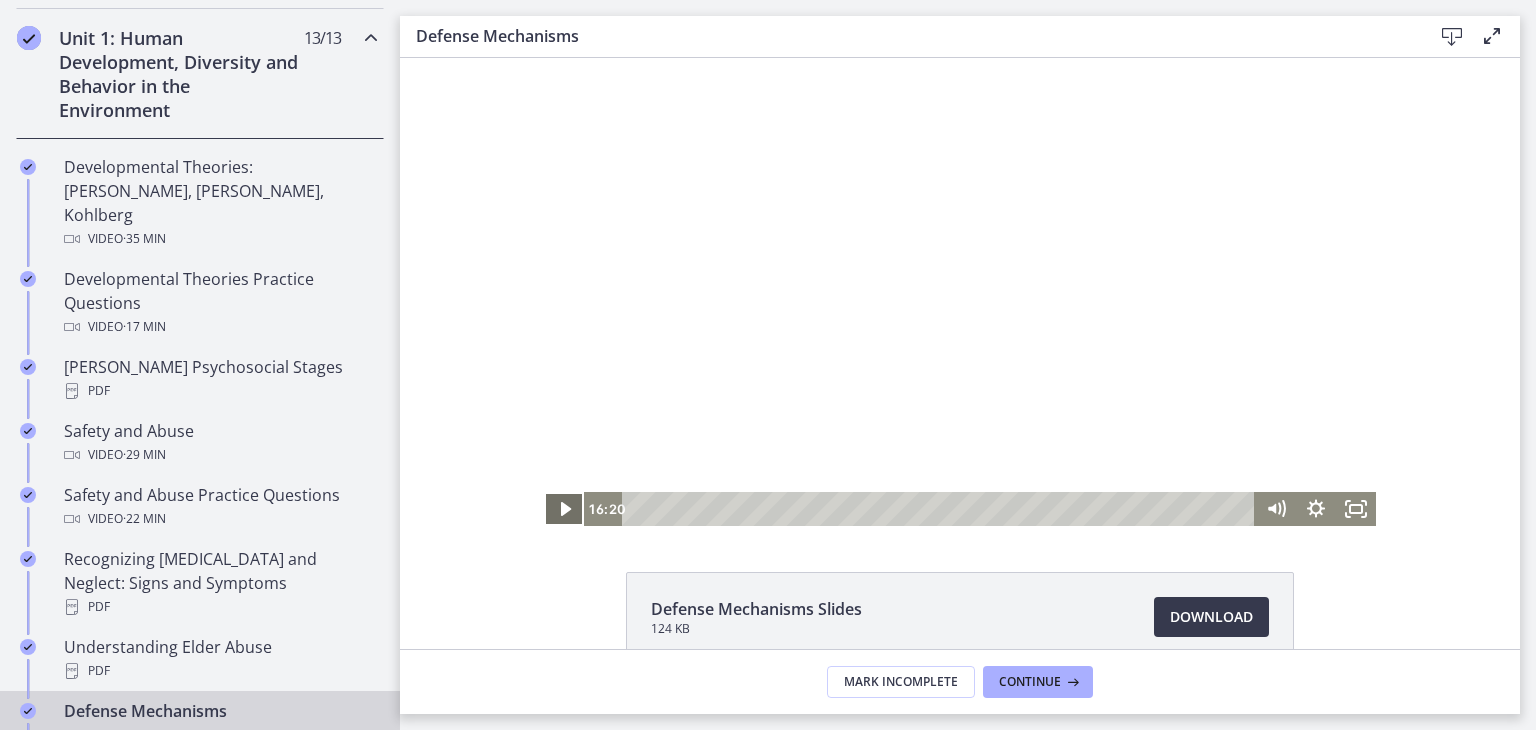 click 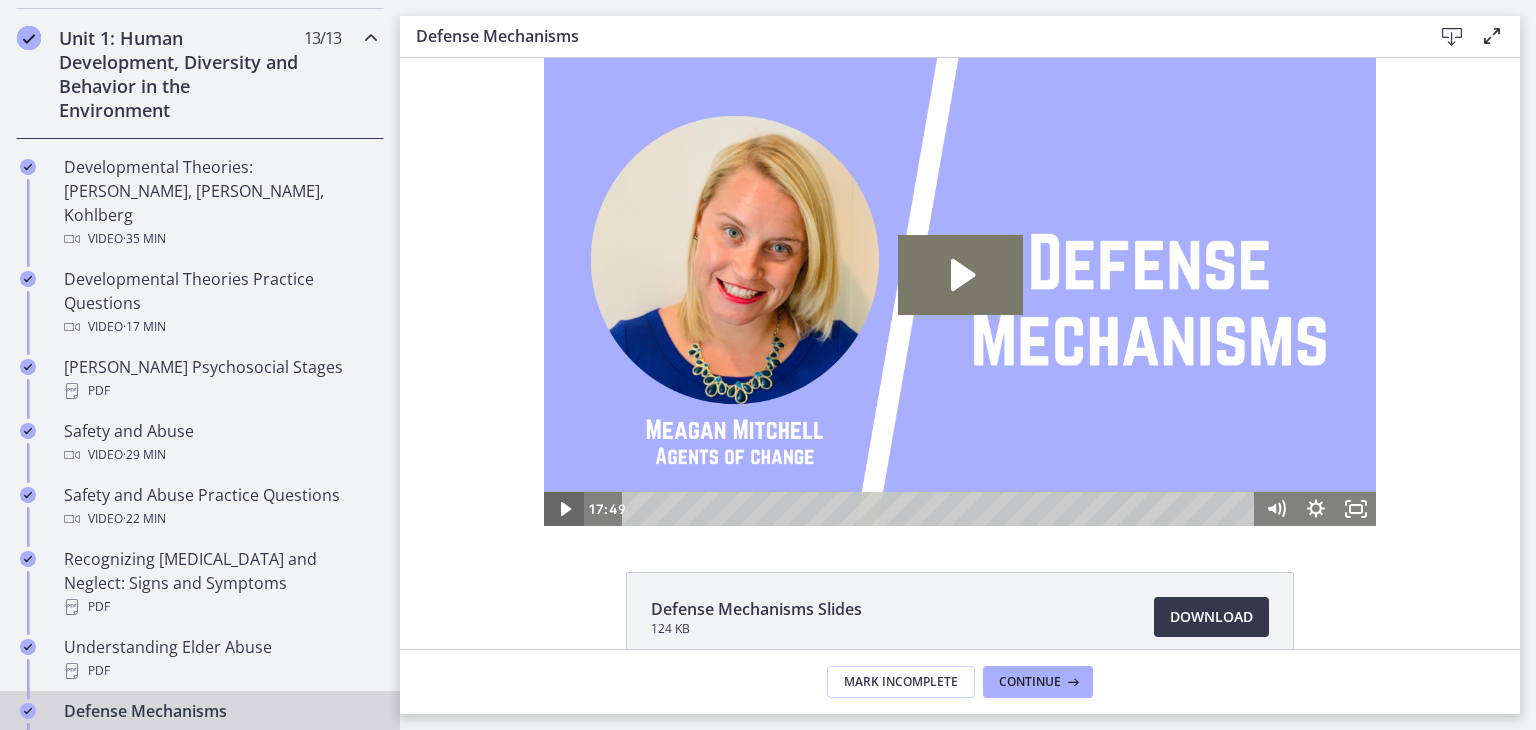 scroll, scrollTop: 0, scrollLeft: 0, axis: both 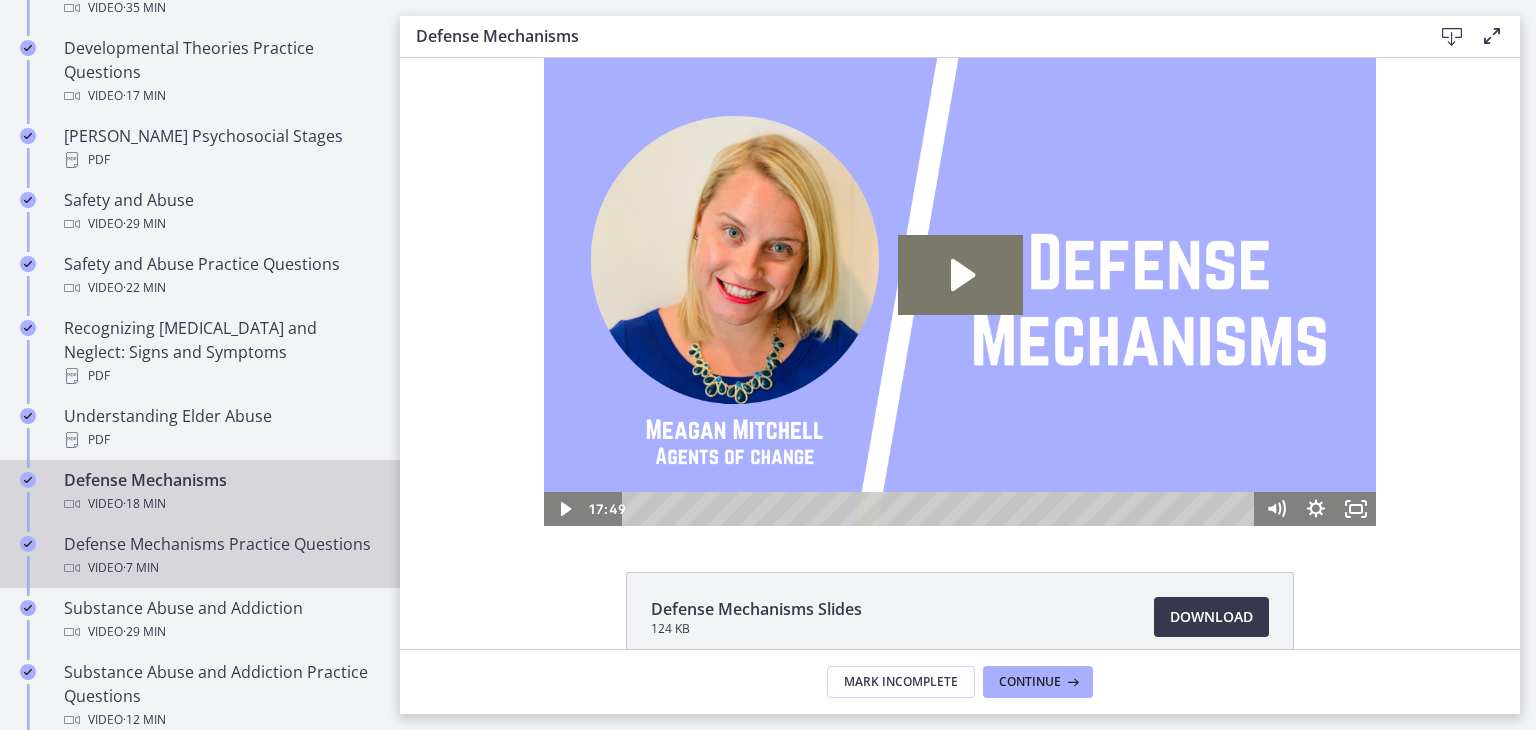 click on "Defense Mechanisms Practice Questions
Video
·  7 min" at bounding box center [220, 556] 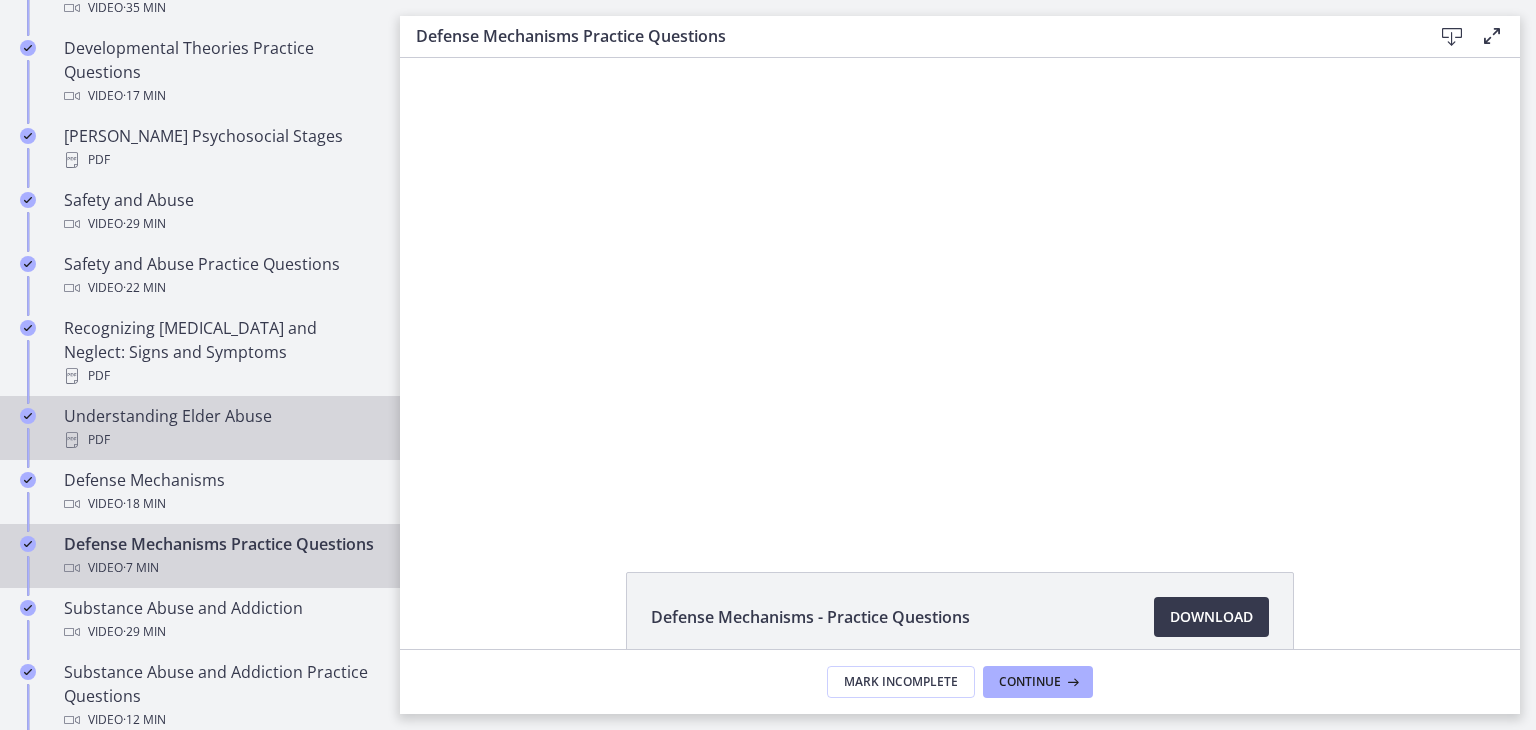 scroll, scrollTop: 0, scrollLeft: 0, axis: both 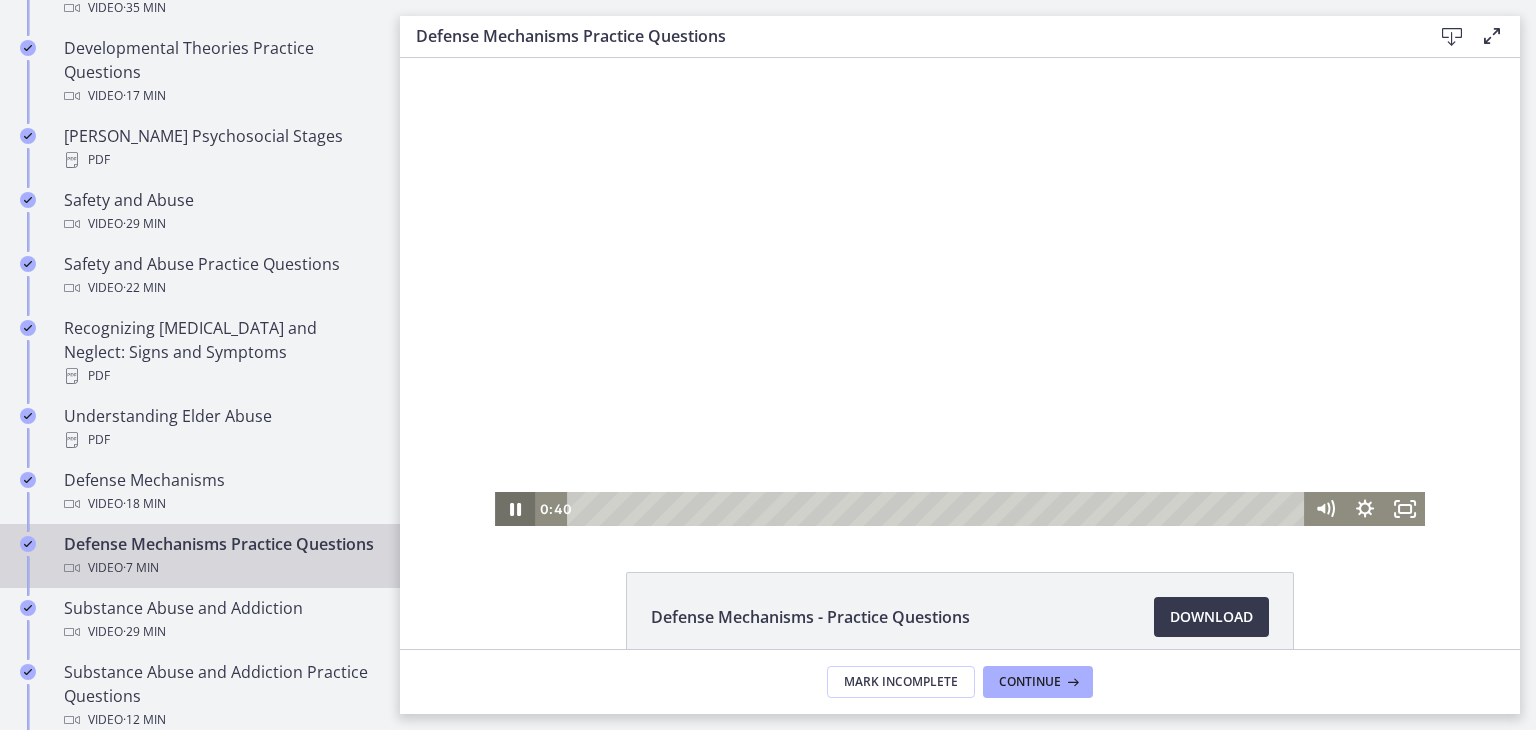 click 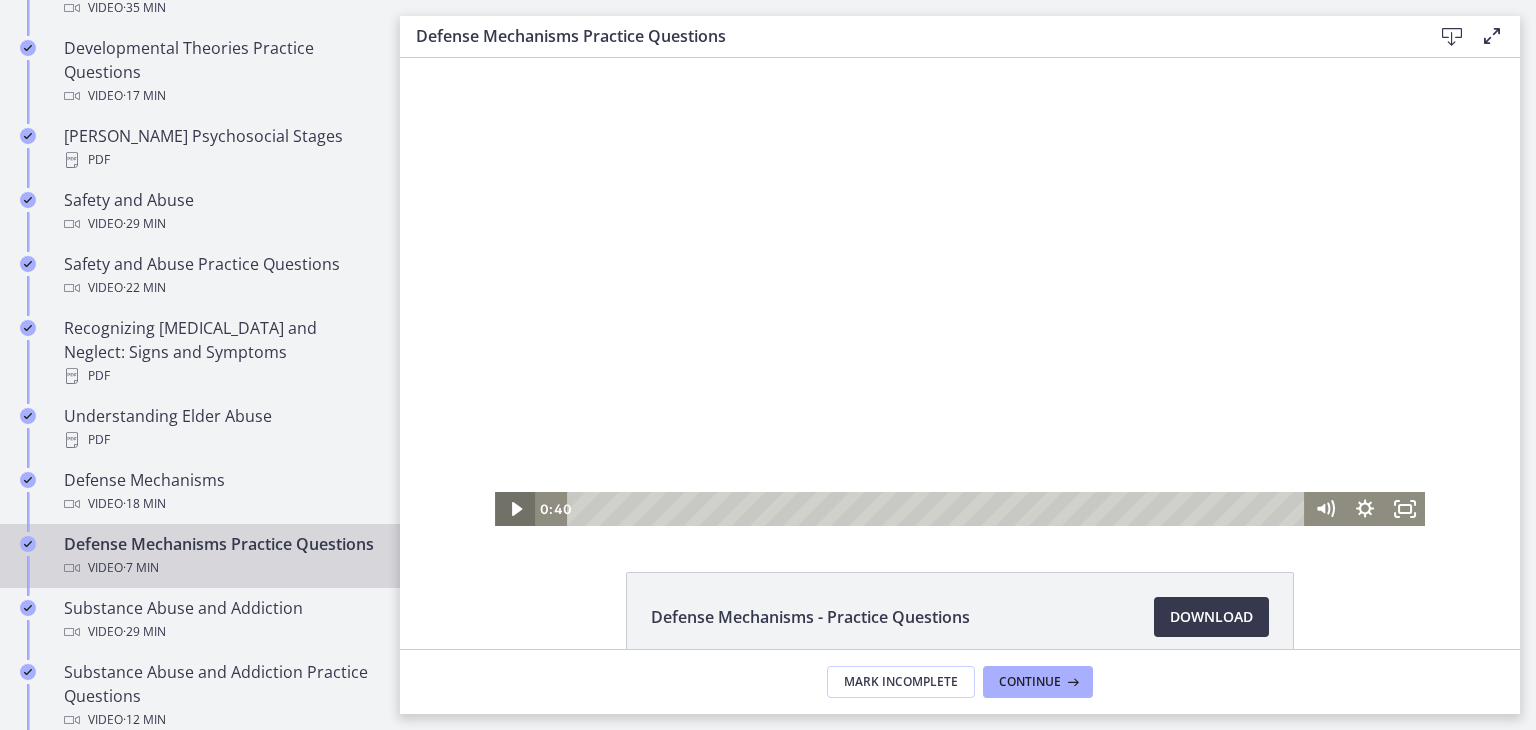 click 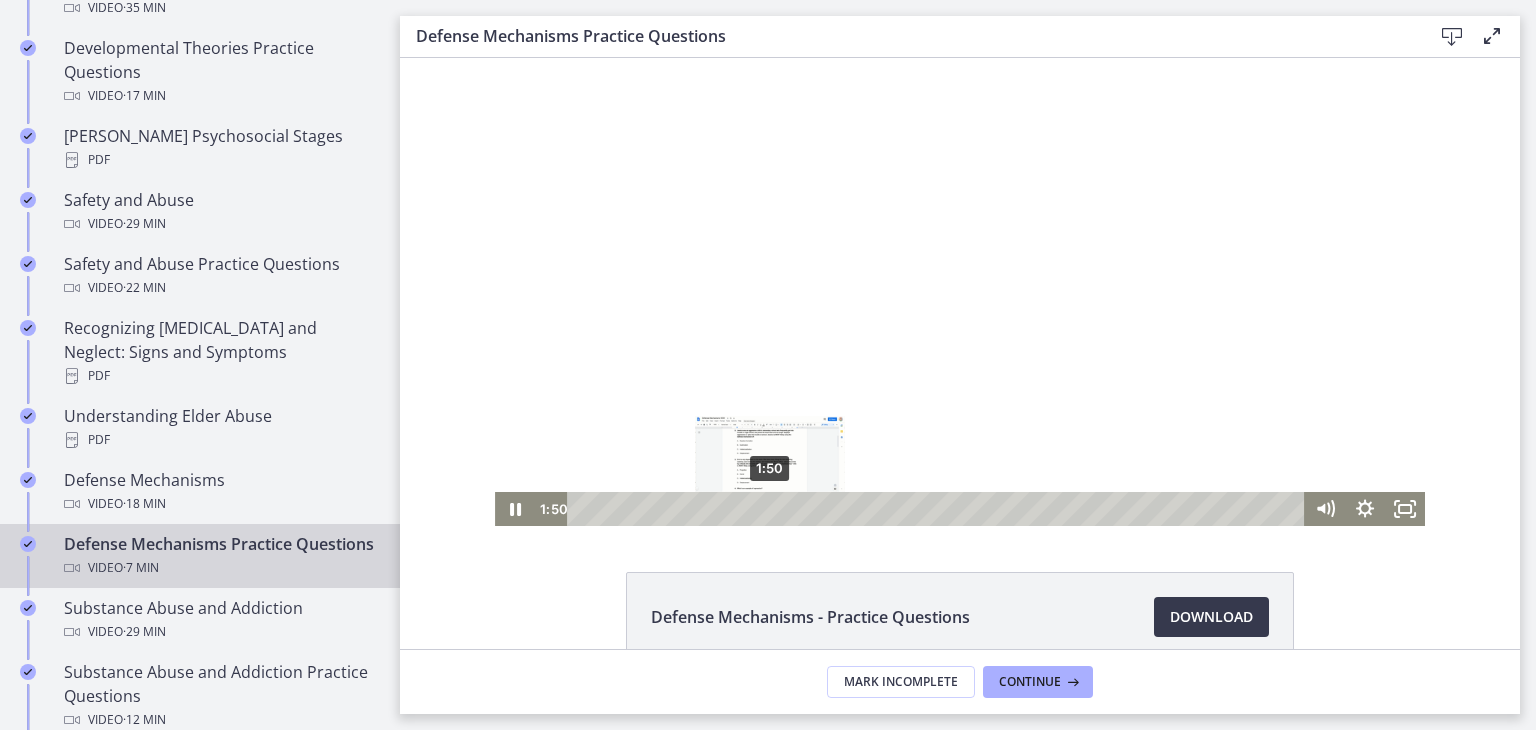 click on "1:50" at bounding box center (938, 509) 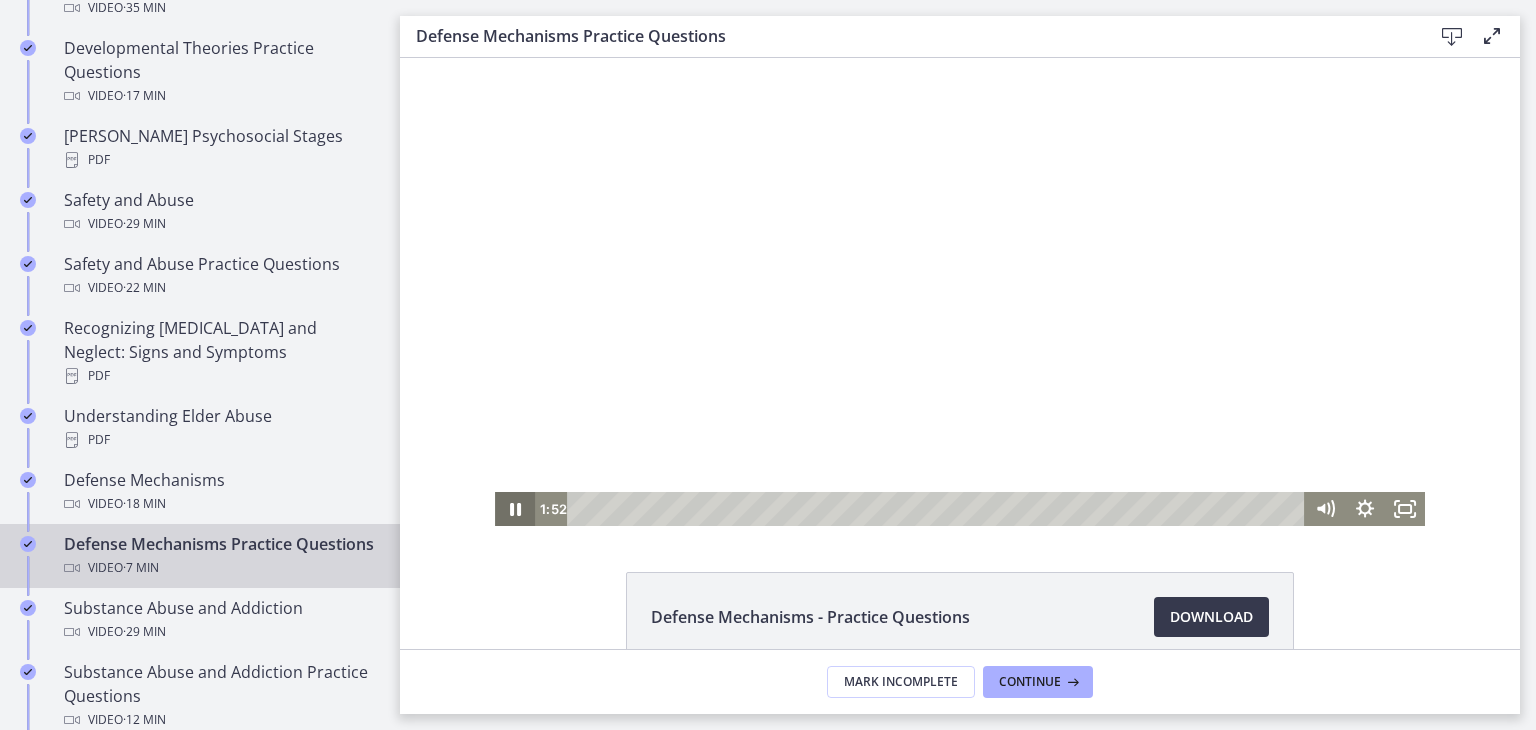click 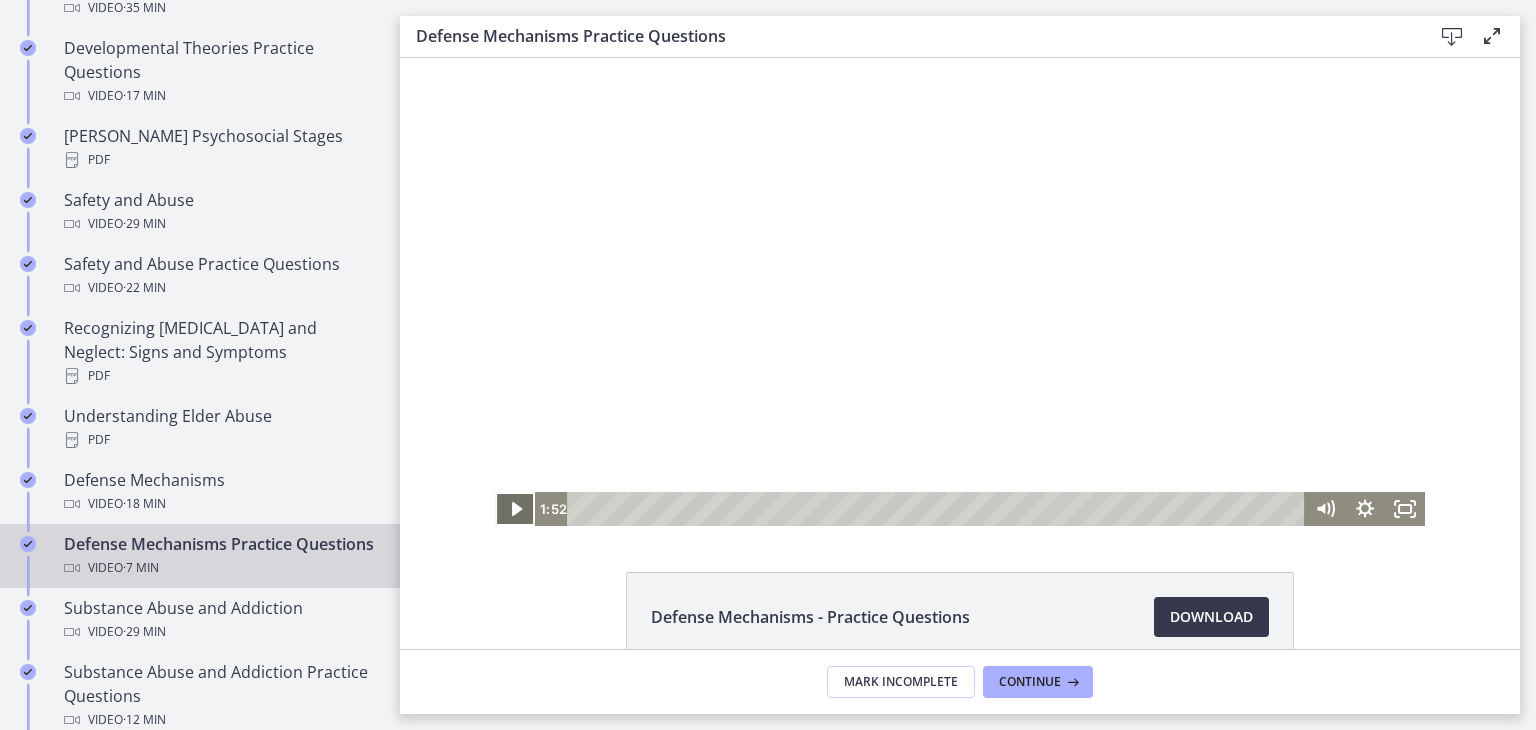 click 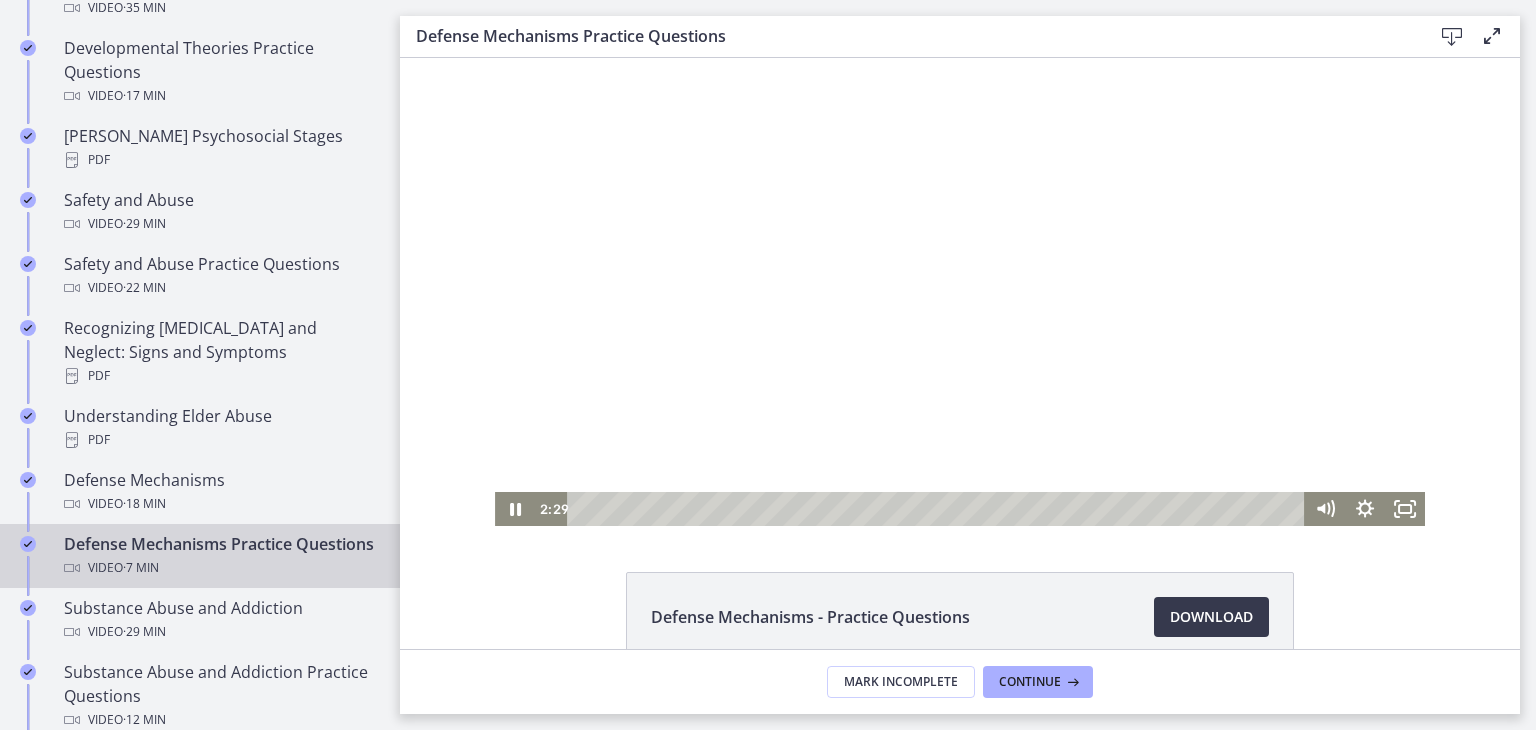 click on "Defense Mechanisms - Practice Questions
Download
Opens in a new window" at bounding box center (960, 665) 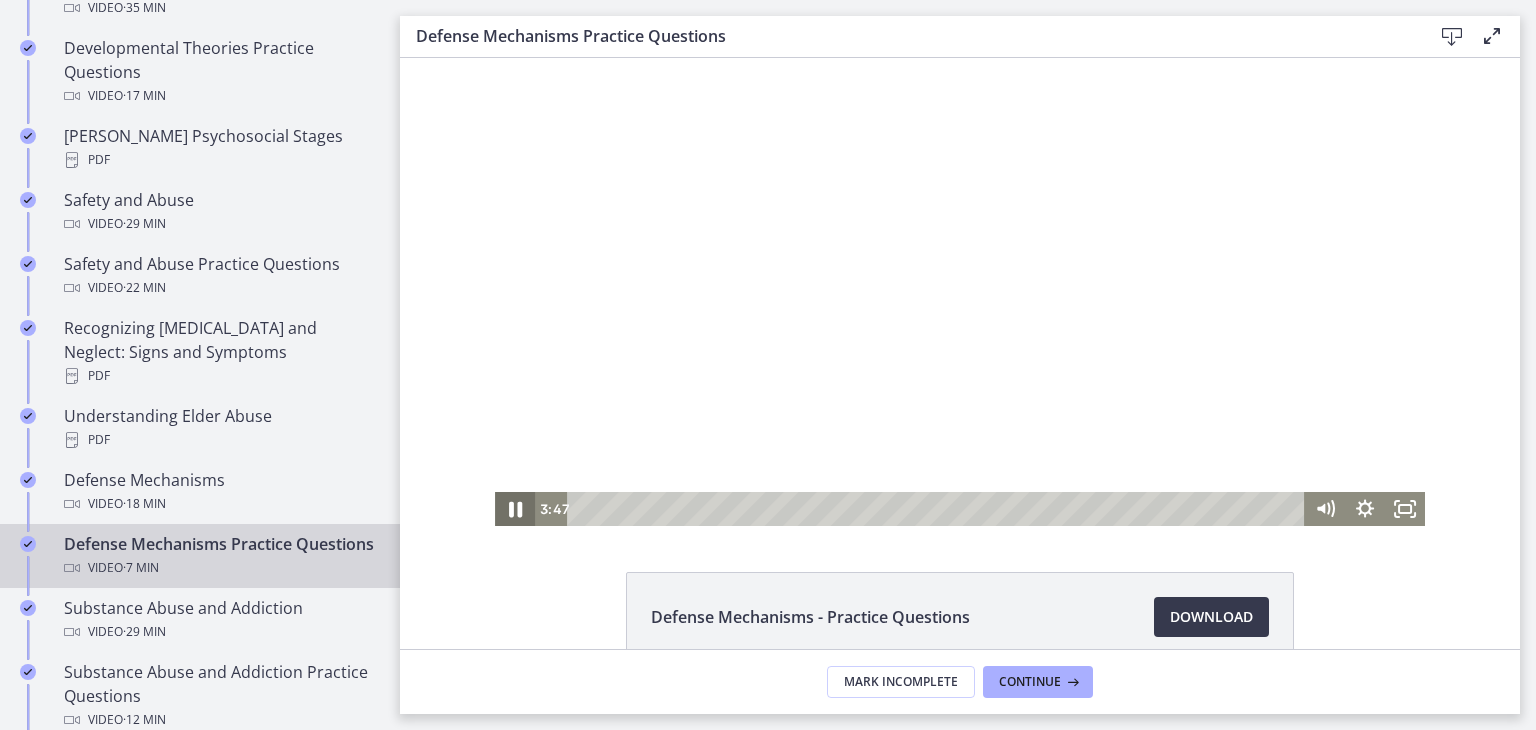 click 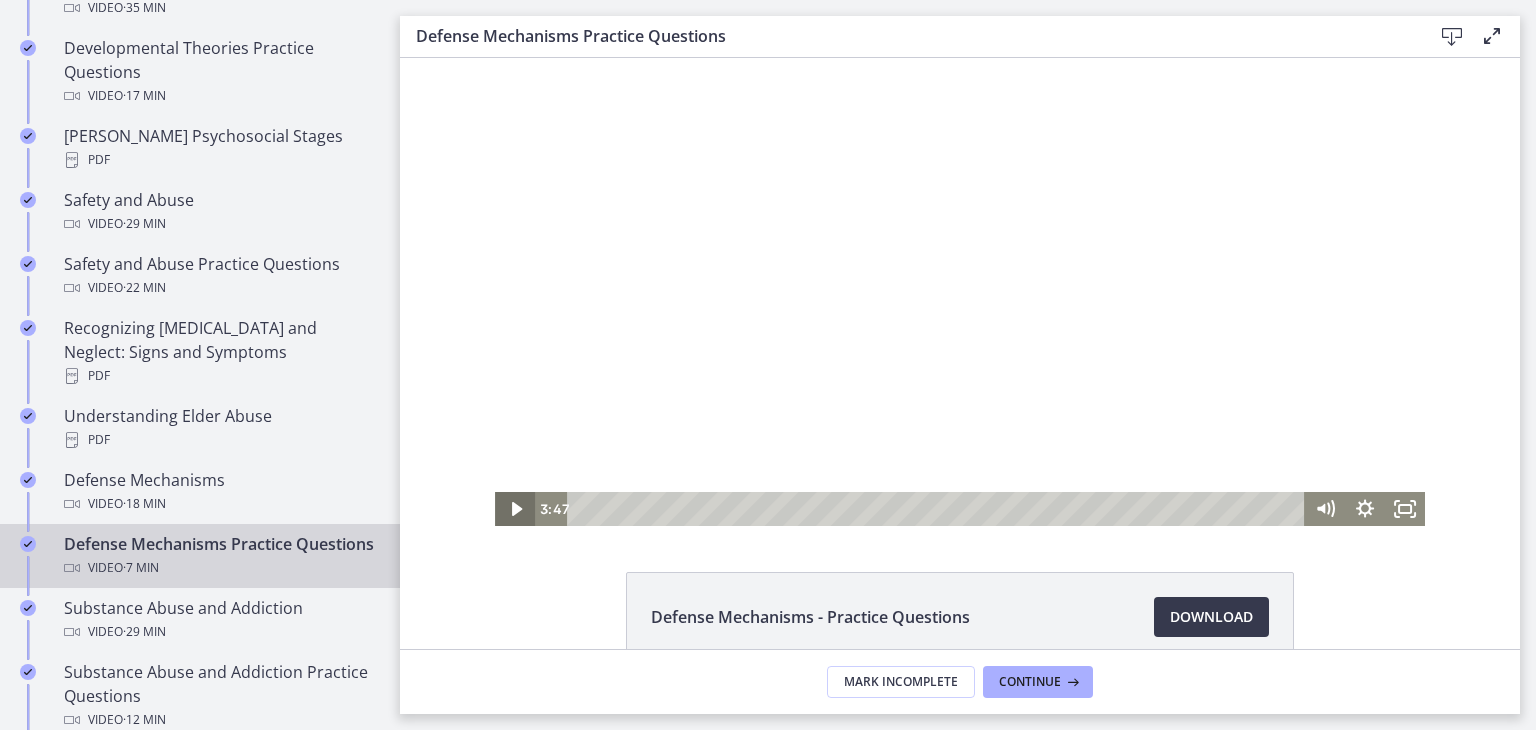 click 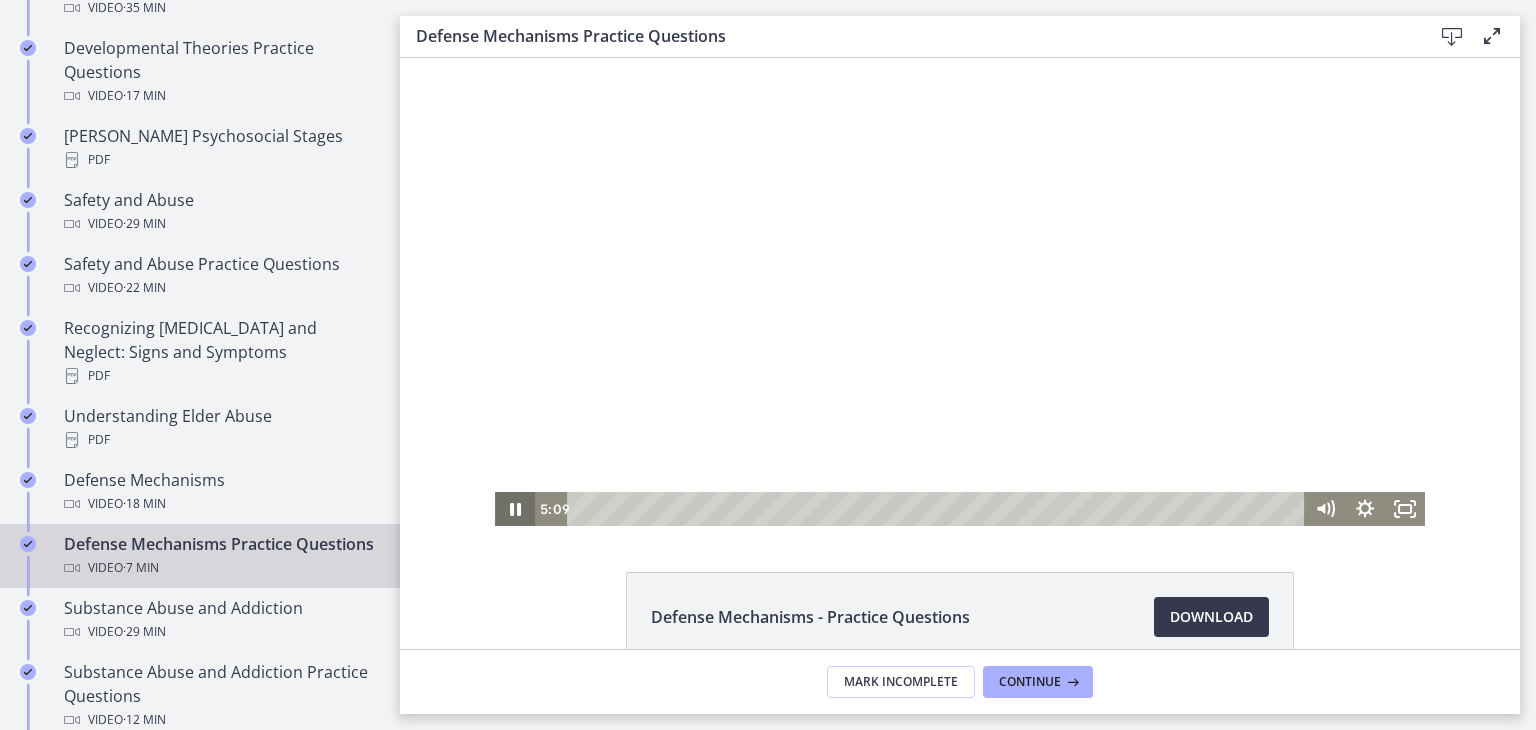 click 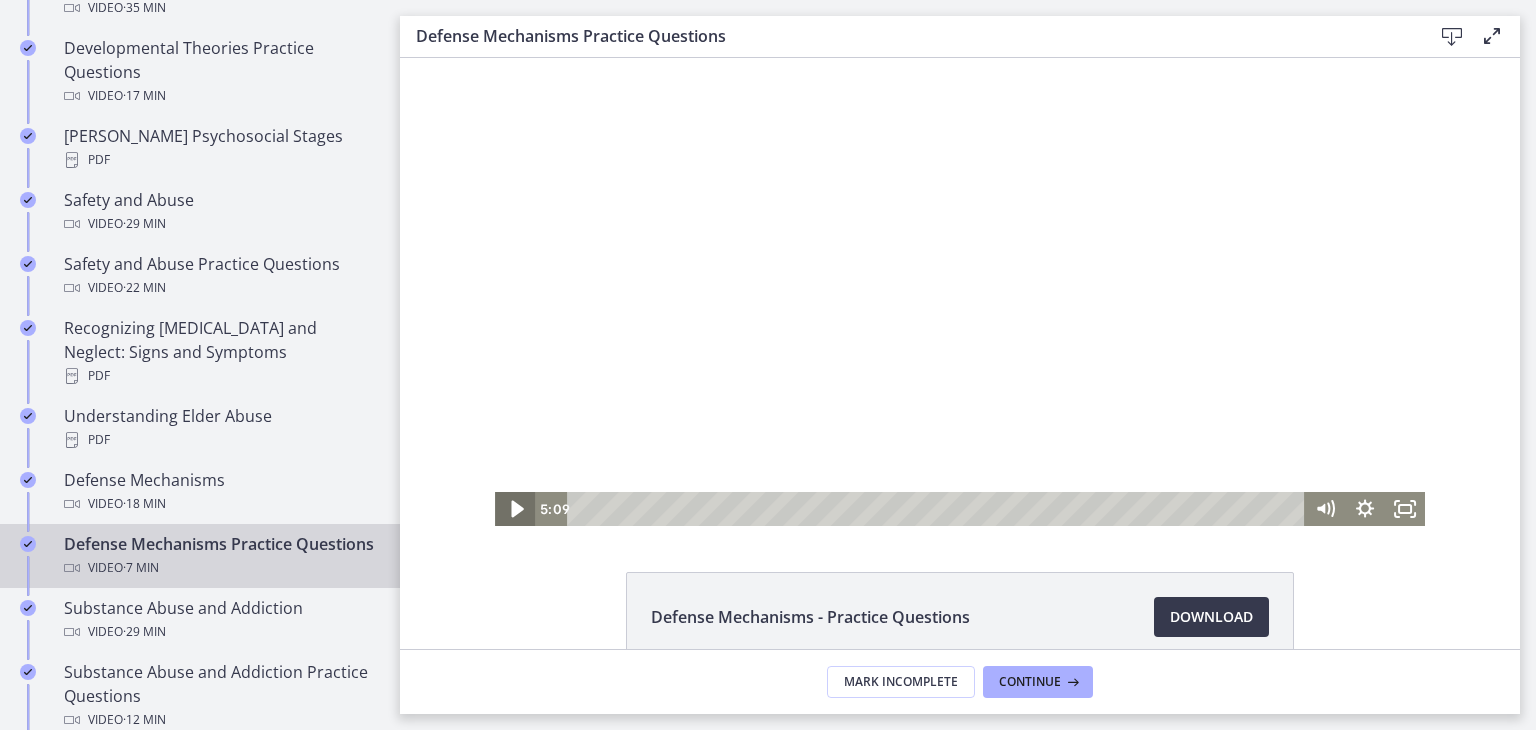 click 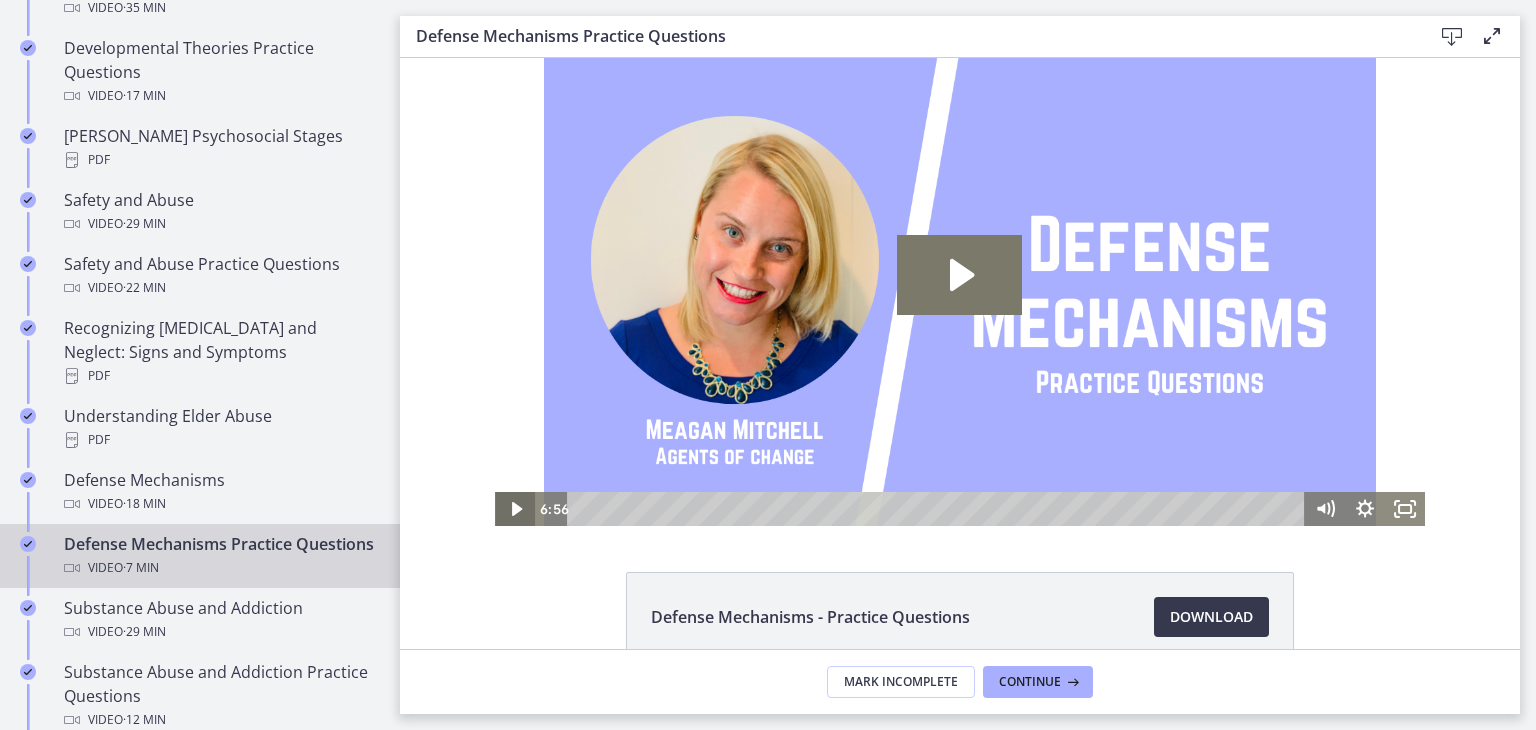 scroll, scrollTop: 0, scrollLeft: 0, axis: both 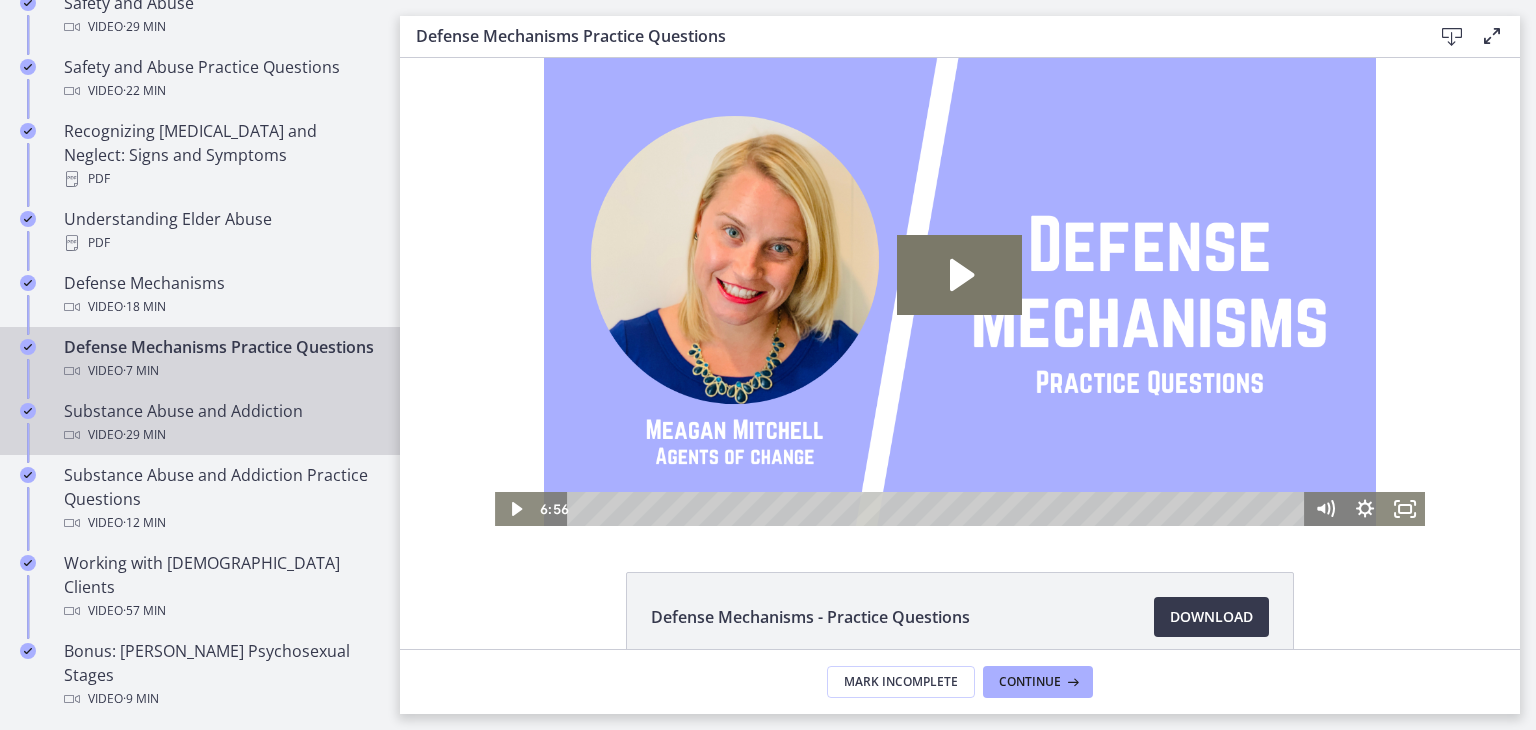 click on "Video
·  29 min" at bounding box center (220, 435) 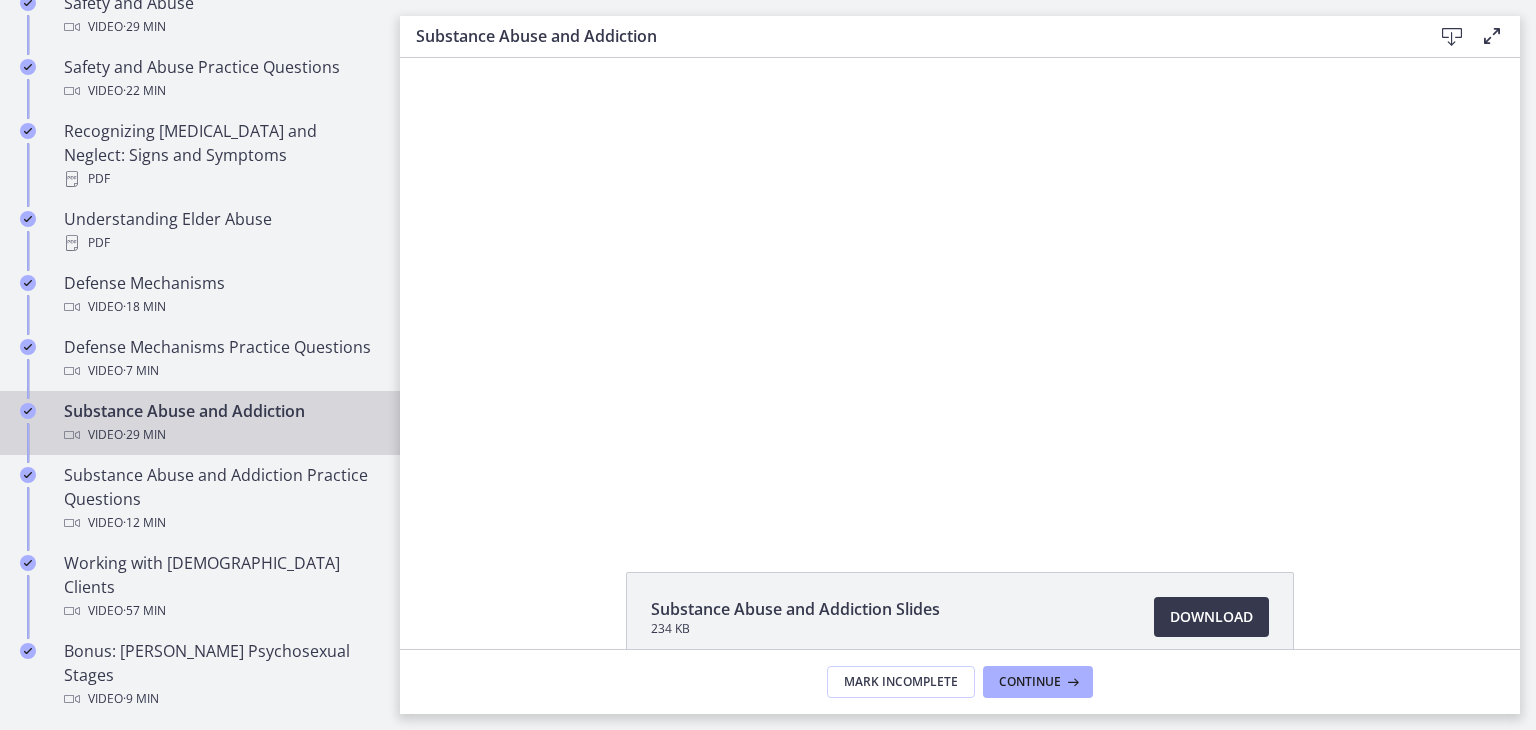 scroll, scrollTop: 0, scrollLeft: 0, axis: both 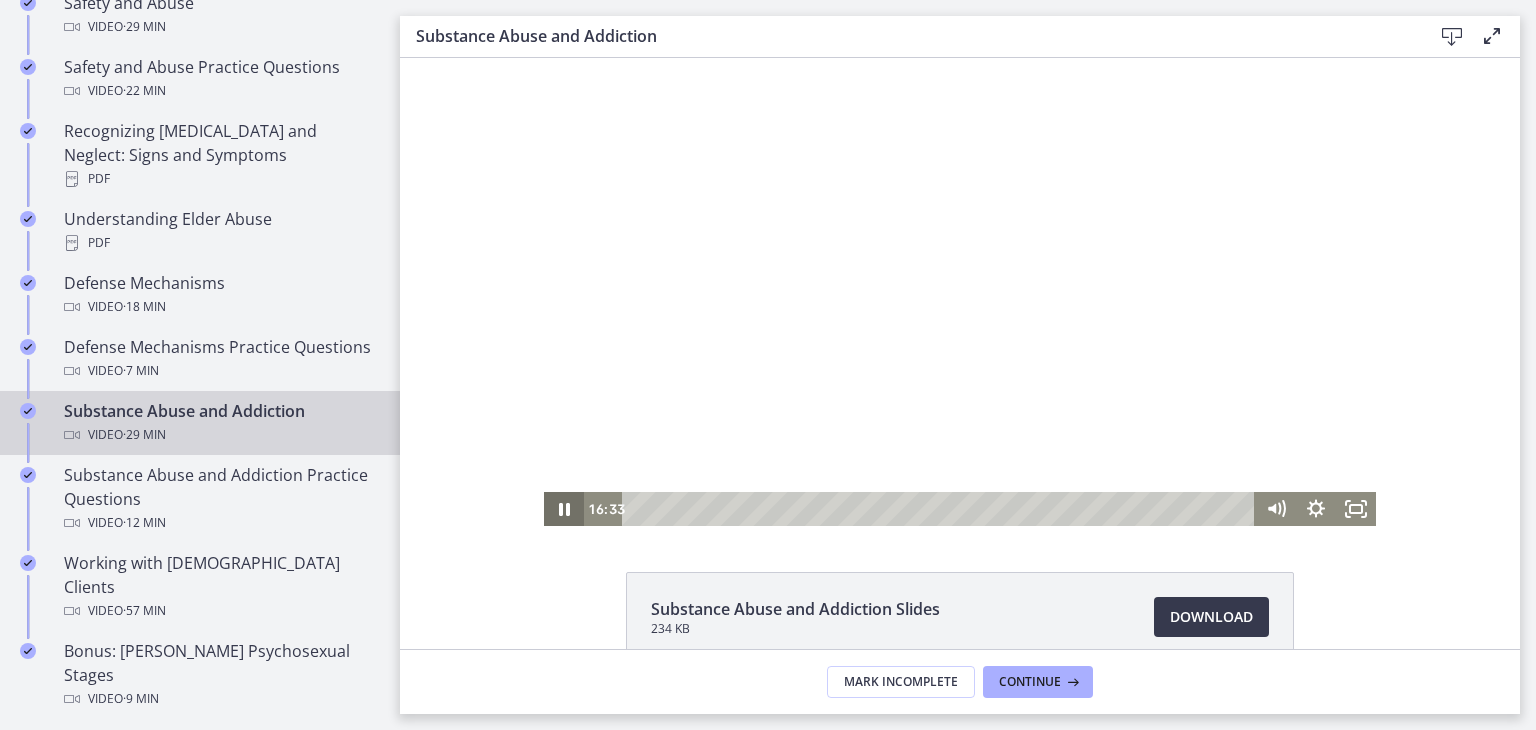 click 